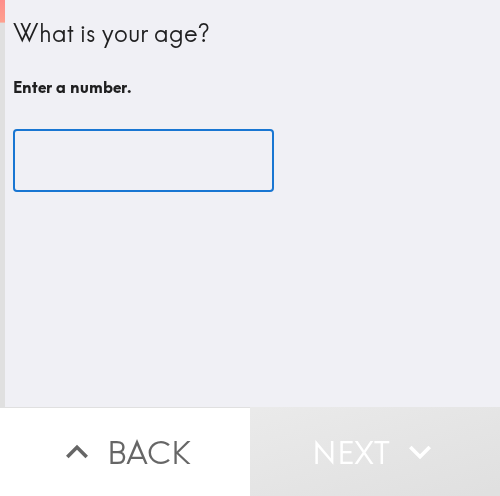 scroll, scrollTop: 0, scrollLeft: 0, axis: both 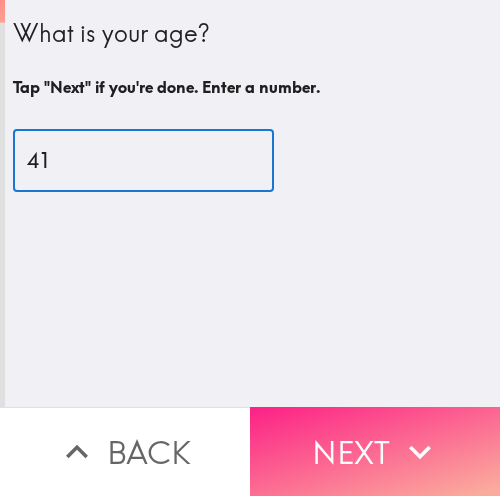 type on "41" 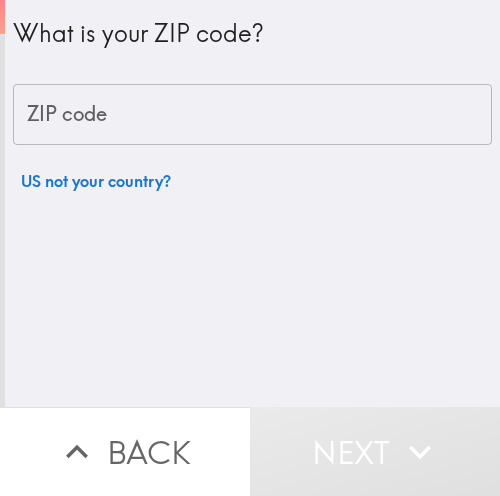 click on "ZIP code" at bounding box center (252, 115) 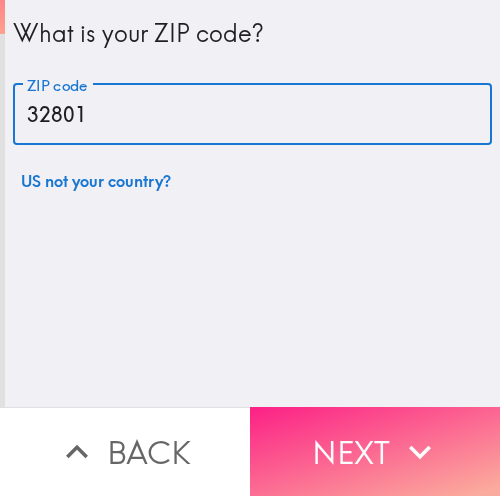 type on "32801" 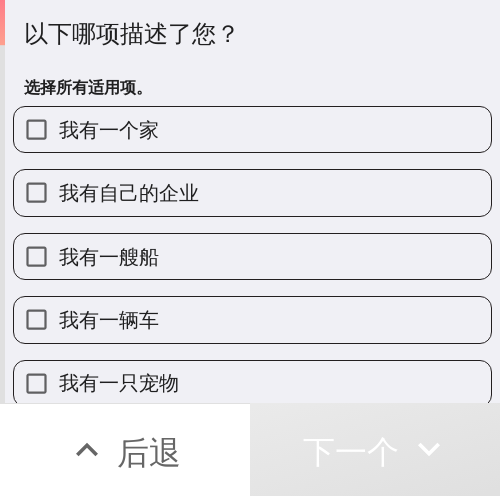 drag, startPoint x: 189, startPoint y: 191, endPoint x: 266, endPoint y: 192, distance: 77.00649 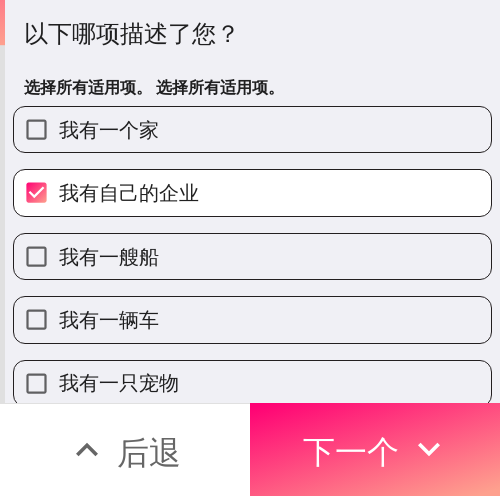 click on "以下哪项描述了您？ 选择所有适用项。   选择所有适用项。" at bounding box center (252, 61) 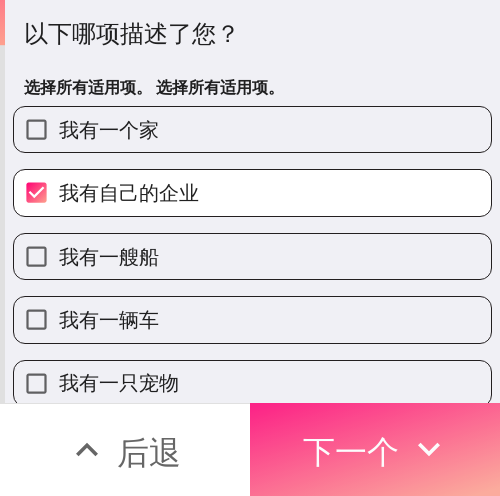 click on "下一个" at bounding box center (351, 452) 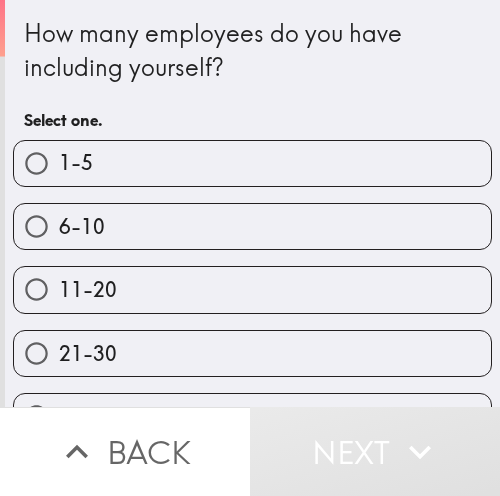 scroll, scrollTop: 0, scrollLeft: 0, axis: both 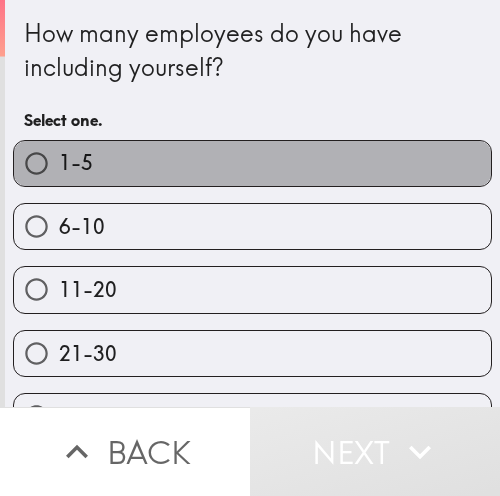 click on "1-5" at bounding box center [252, 163] 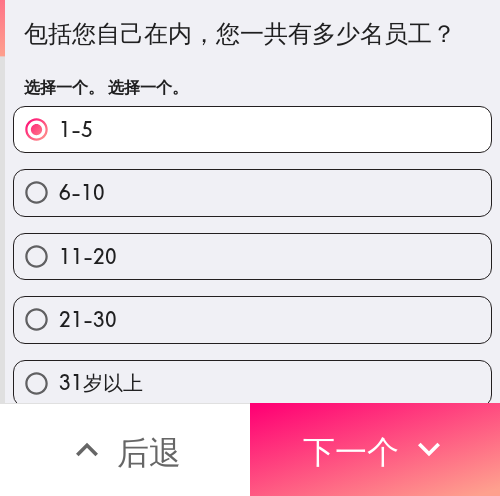 drag, startPoint x: 435, startPoint y: 427, endPoint x: 497, endPoint y: 427, distance: 62 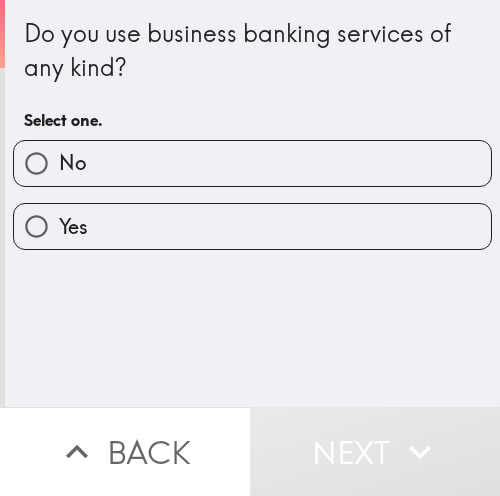 scroll, scrollTop: 0, scrollLeft: 0, axis: both 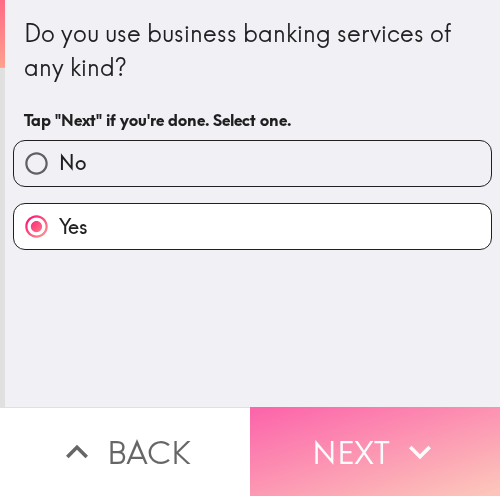 click on "Next" at bounding box center [375, 451] 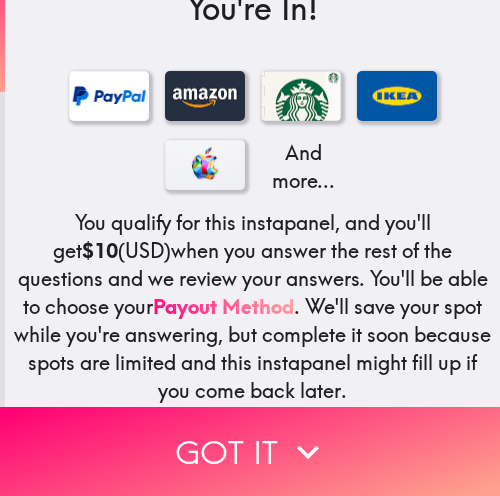 scroll, scrollTop: 447, scrollLeft: 0, axis: vertical 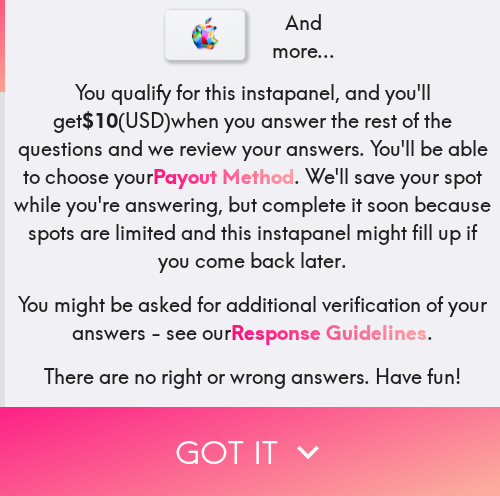 drag, startPoint x: 296, startPoint y: 420, endPoint x: 364, endPoint y: 413, distance: 68.359344 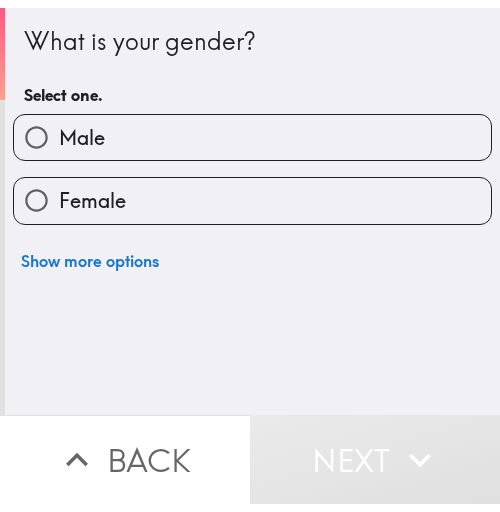 scroll, scrollTop: 0, scrollLeft: 0, axis: both 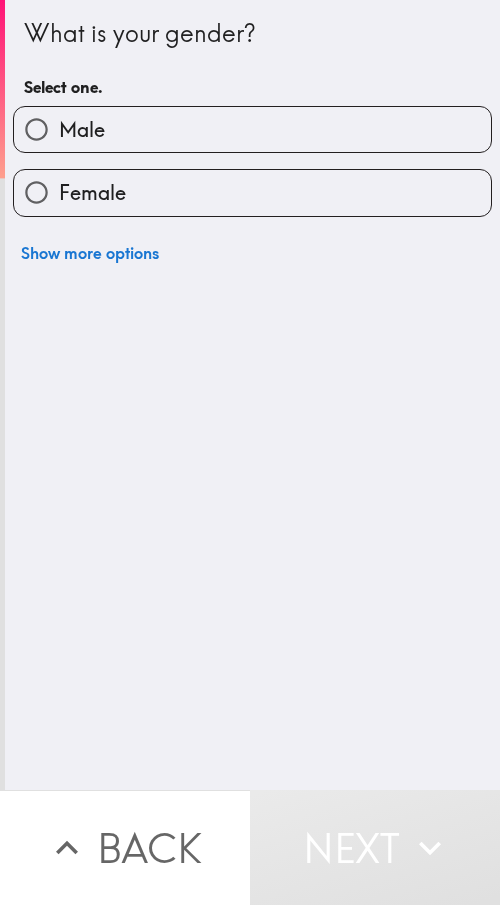 click on "Male" at bounding box center (252, 129) 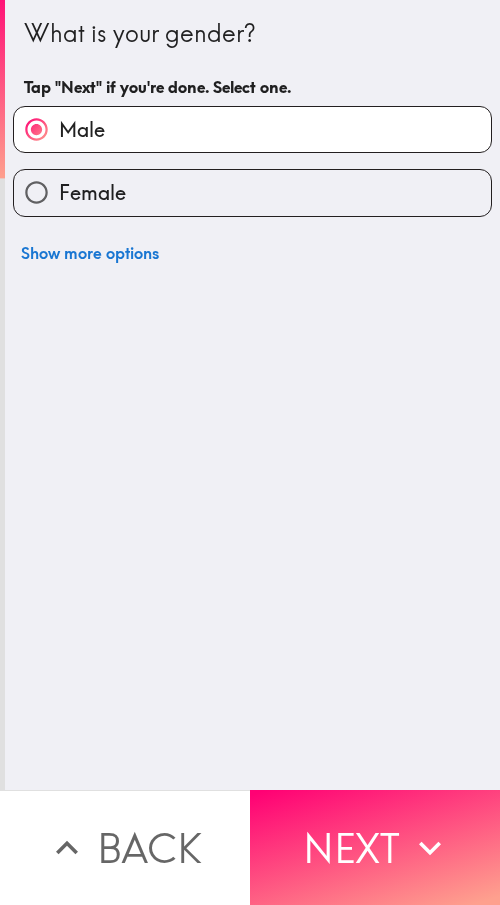 click on "Show more options" at bounding box center [244, 245] 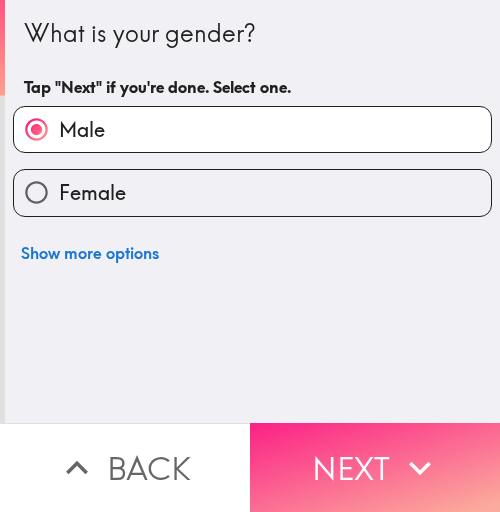click on "Next" at bounding box center (375, 467) 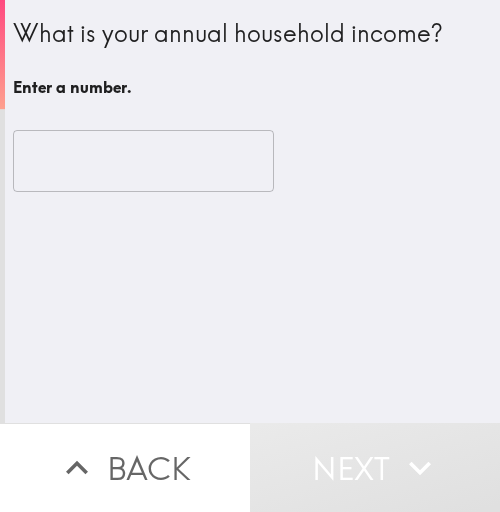 click on "​" at bounding box center (252, 161) 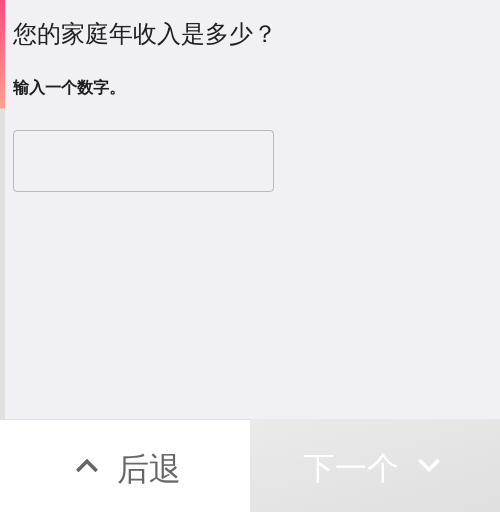 click on "您的家庭年收入是多少？ 输入一个数字。 ​" at bounding box center [252, 209] 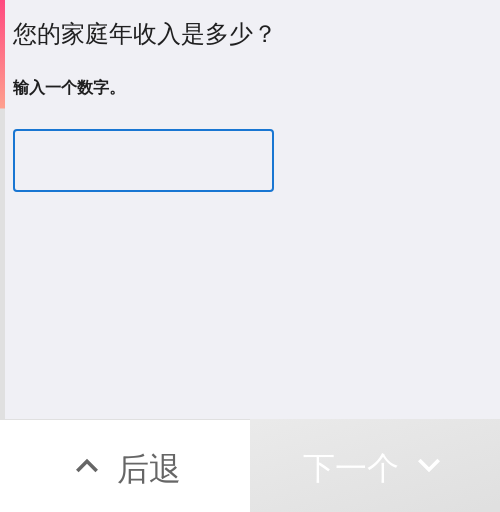 click at bounding box center (143, 161) 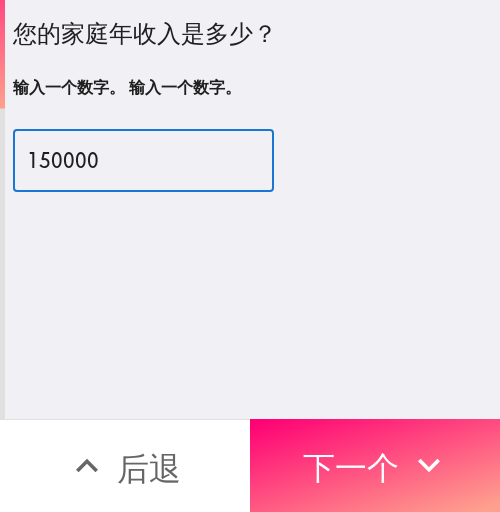 type on "150000" 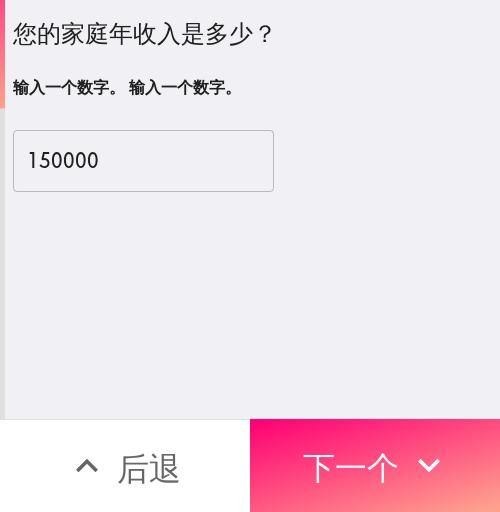 click on "150000 ​" at bounding box center [252, 161] 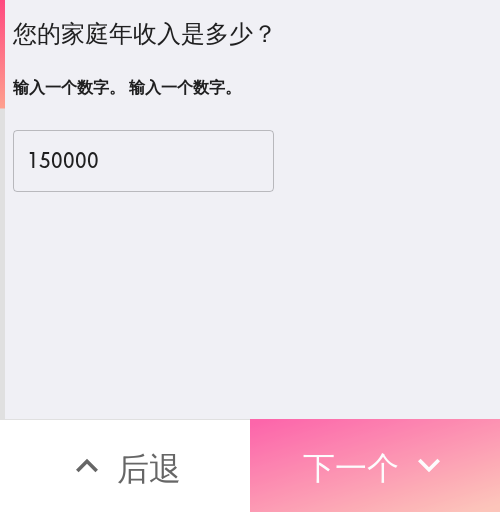 click on "下一个" at bounding box center [351, 465] 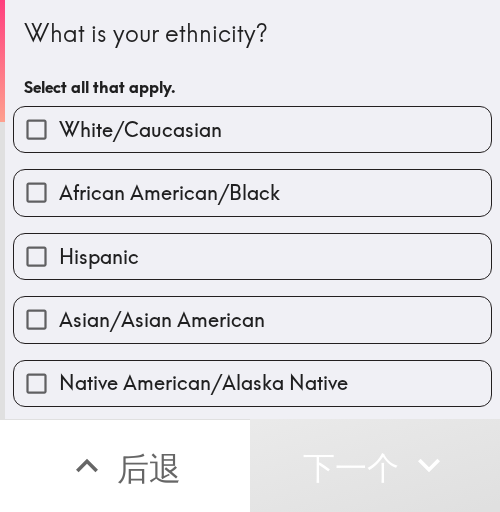 drag, startPoint x: 349, startPoint y: 53, endPoint x: 360, endPoint y: 67, distance: 17.804493 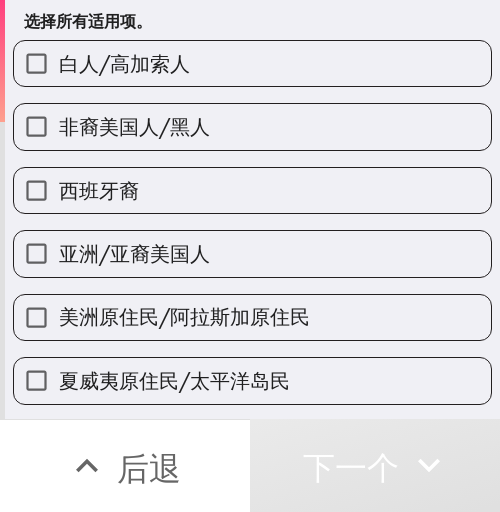 scroll, scrollTop: 100, scrollLeft: 0, axis: vertical 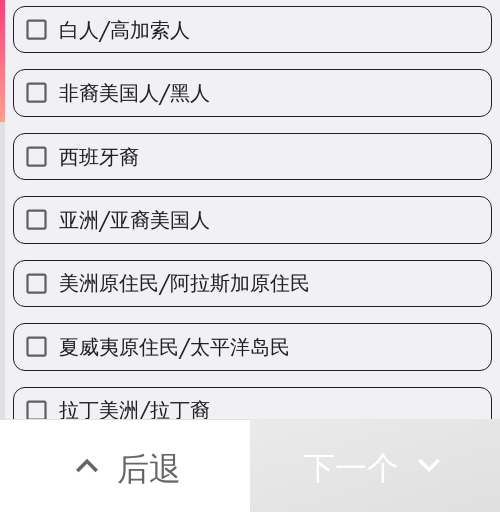click on "白人/高加索人" at bounding box center (252, 29) 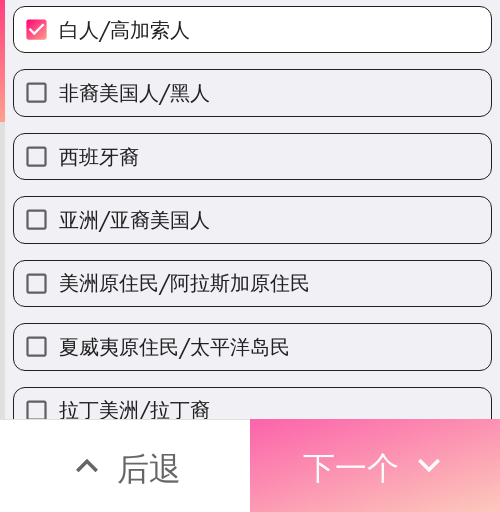 click on "下一个" at bounding box center (351, 465) 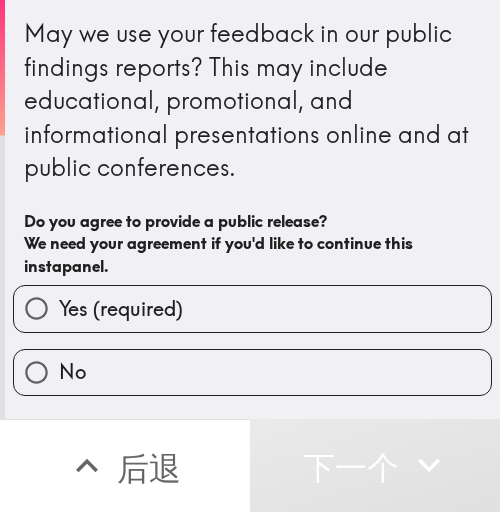 scroll, scrollTop: 0, scrollLeft: 0, axis: both 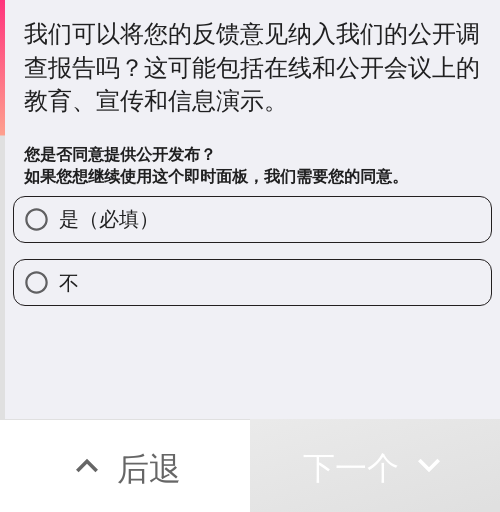 click on "是（必填）" at bounding box center [252, 219] 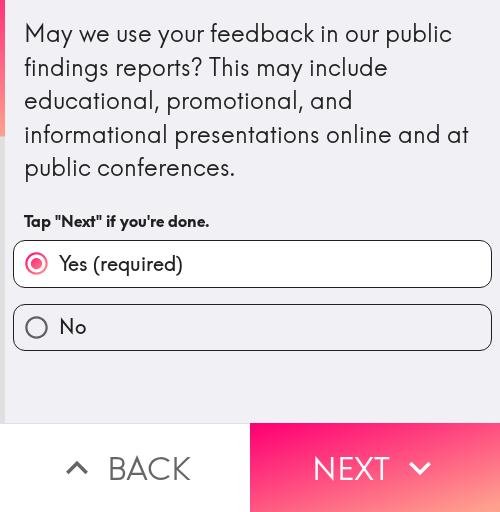 scroll, scrollTop: 0, scrollLeft: 0, axis: both 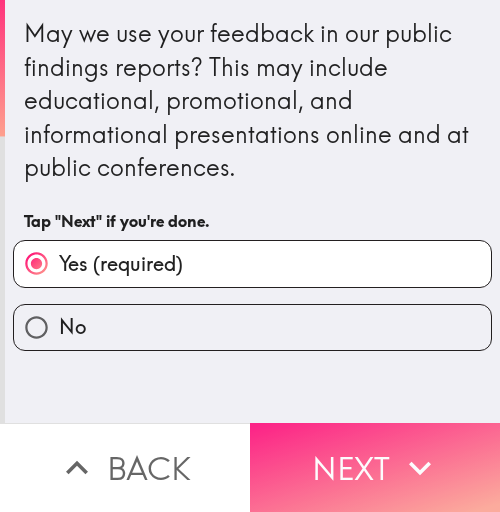 click on "Next" at bounding box center (375, 467) 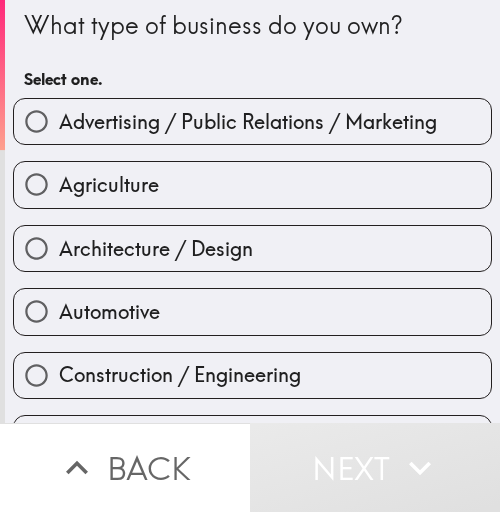 scroll, scrollTop: 0, scrollLeft: 0, axis: both 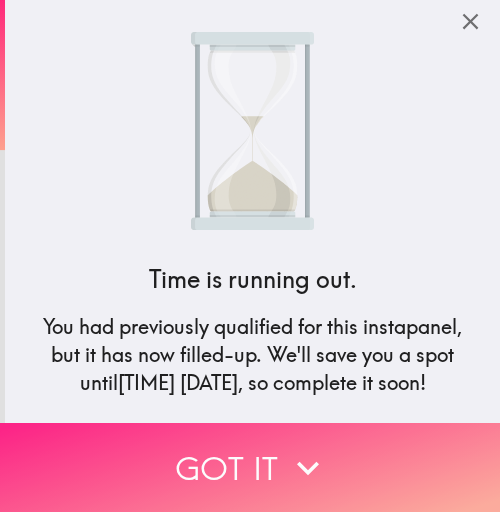 click on "Got it" at bounding box center (250, 467) 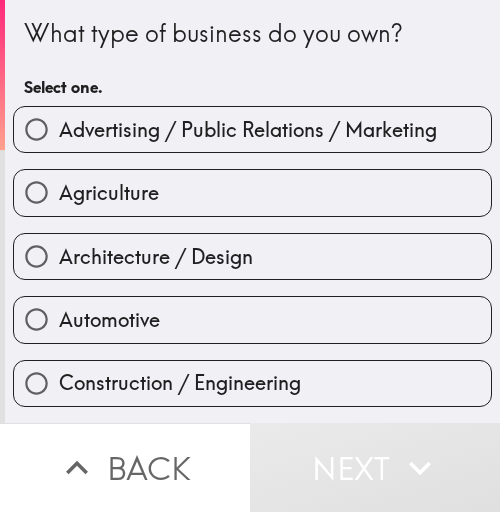 click on "What type of business do you own? Select one." at bounding box center [252, 61] 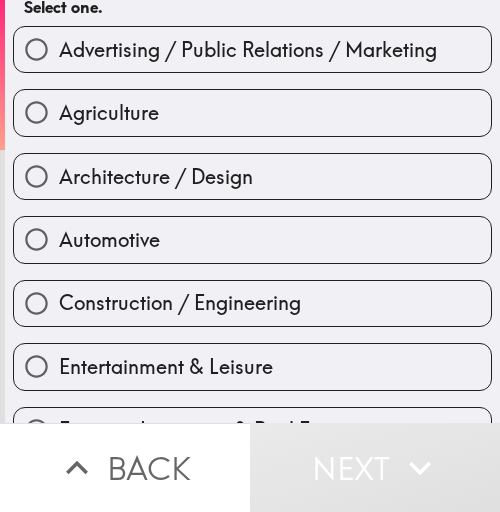 scroll, scrollTop: 0, scrollLeft: 0, axis: both 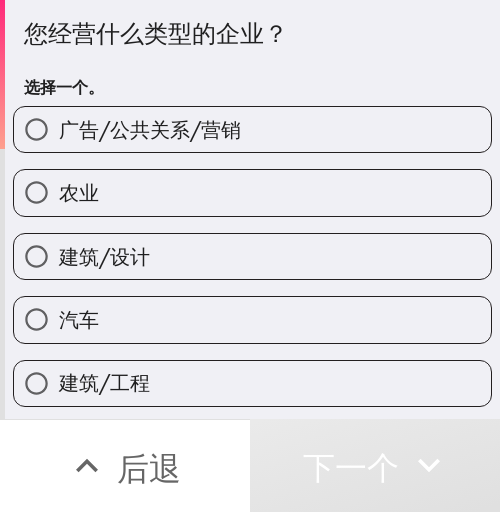 click on "选择一个。" at bounding box center (252, 87) 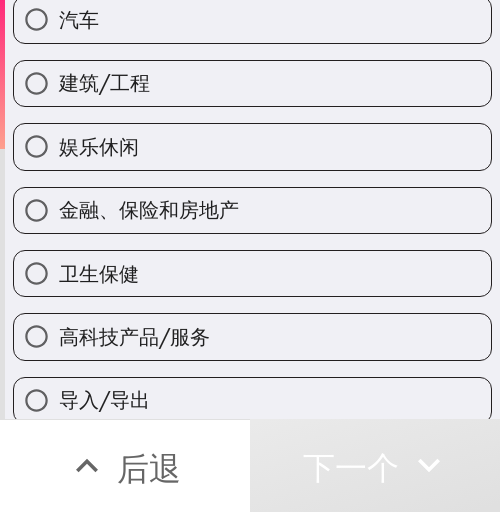 scroll, scrollTop: 200, scrollLeft: 0, axis: vertical 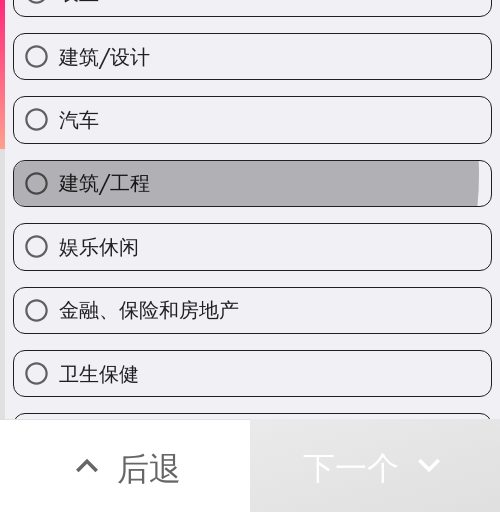 click on "建筑/工程" at bounding box center [252, 183] 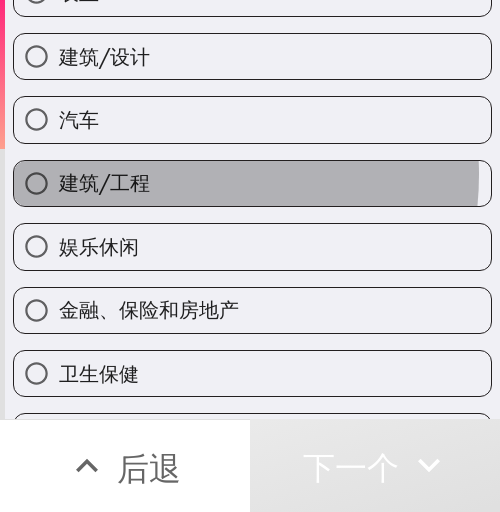 radio on "true" 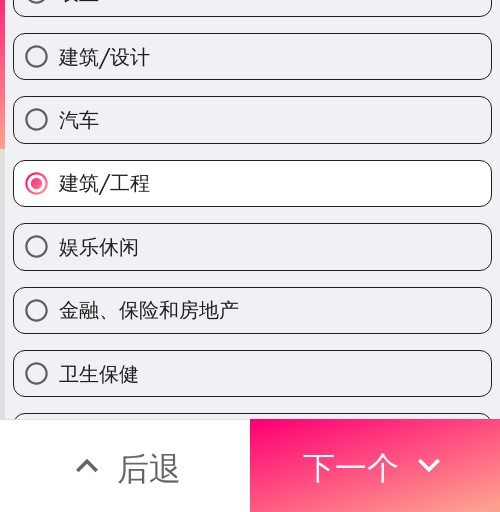 click on "您经营什么类型的企业？ 选择一个。   Select one. 广告/公共关系/营销 农业 建筑/设计 汽车 建筑/工程 娱乐休闲 金融、保险和房地产 卫生保健 高科技产品/服务 导入/导出 法律服务 住宿/旅游 制造业 非营利组织、基金会和慈善家 药品和医疗设备 餐厅/酒吧 零售销售 教学/教育 运输 其他" at bounding box center [252, 479] 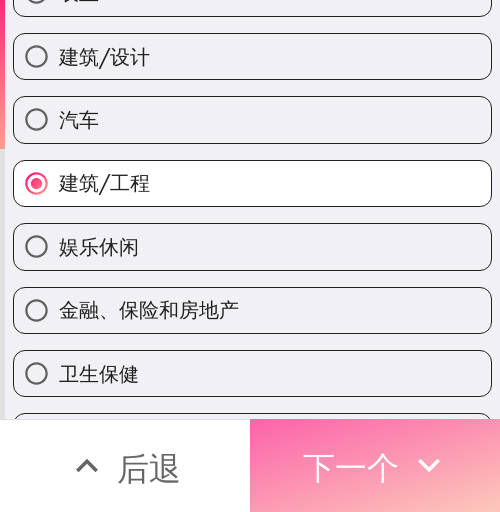 click 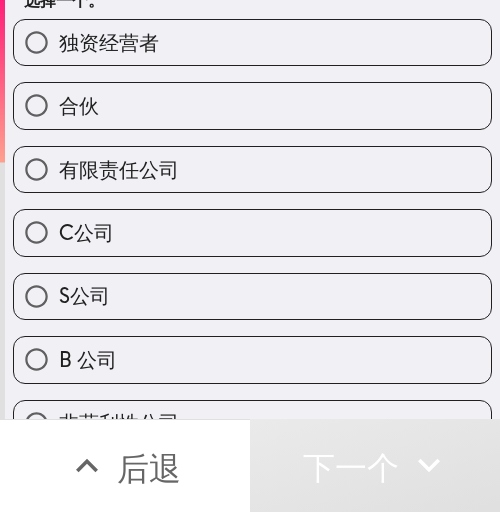 scroll, scrollTop: 54, scrollLeft: 0, axis: vertical 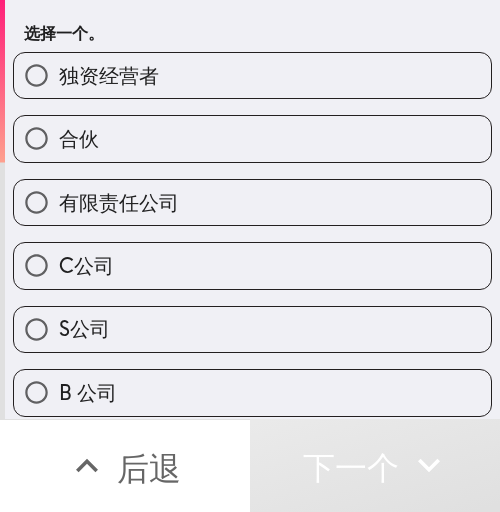 click on "您的企业的所有权结构是怎样的？ 选择一个。" at bounding box center [252, 7] 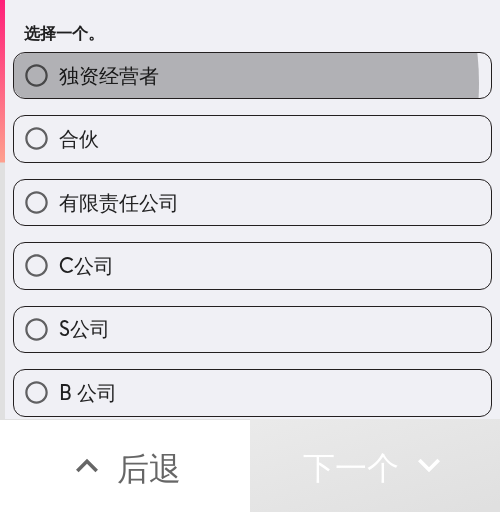 click on "独资经营者" at bounding box center (252, 75) 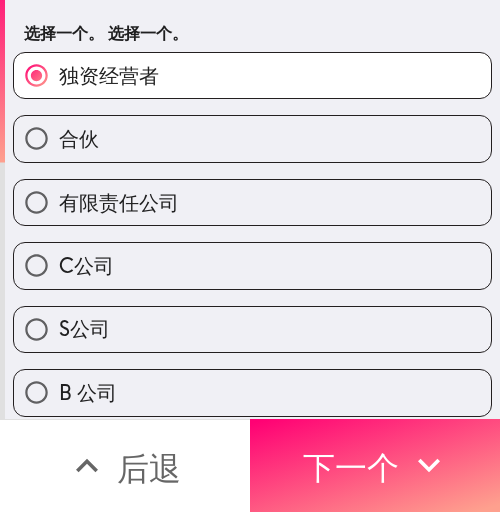 drag, startPoint x: 406, startPoint y: 36, endPoint x: 405, endPoint y: 51, distance: 15.033297 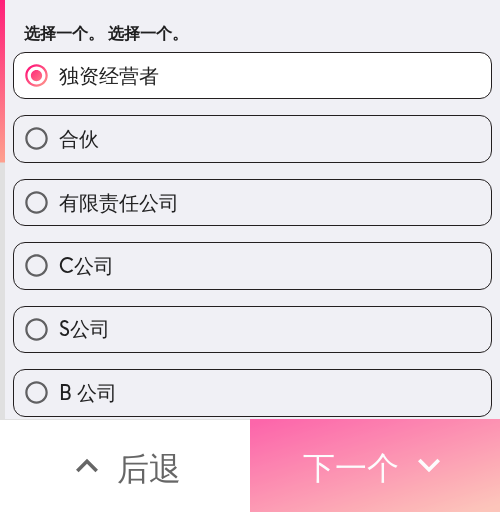 drag, startPoint x: 361, startPoint y: 436, endPoint x: 477, endPoint y: 274, distance: 199.24858 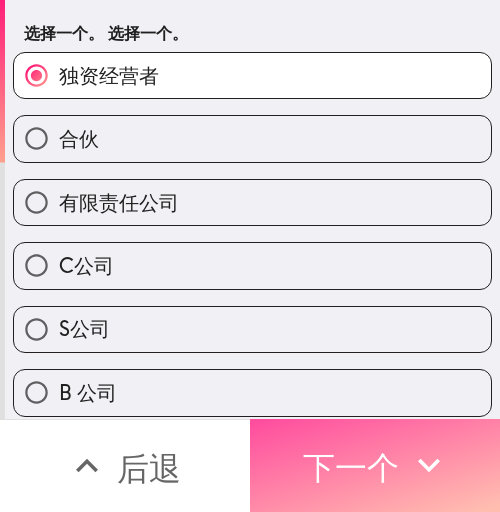 click on "下一个" at bounding box center [351, 468] 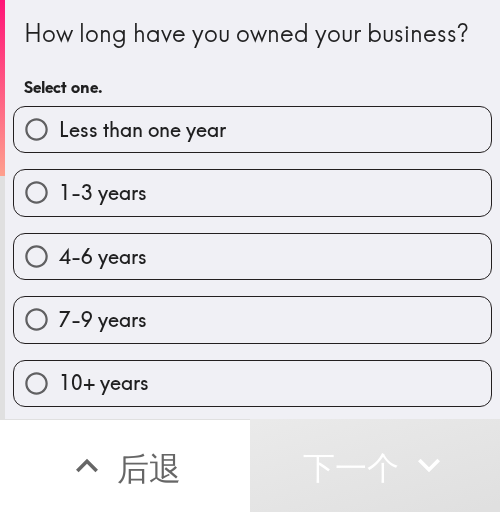 scroll, scrollTop: 0, scrollLeft: 0, axis: both 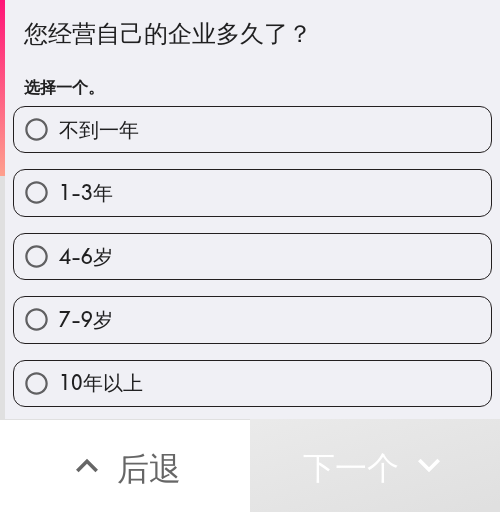click on "您经营自己的企业多久了？ 选择一个。" at bounding box center [252, 61] 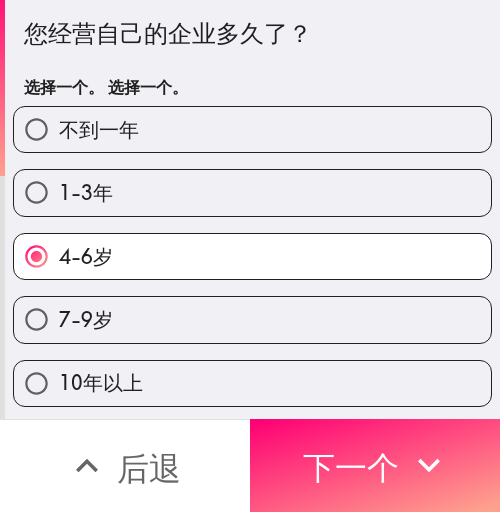 drag, startPoint x: 382, startPoint y: 12, endPoint x: 368, endPoint y: 95, distance: 84.17244 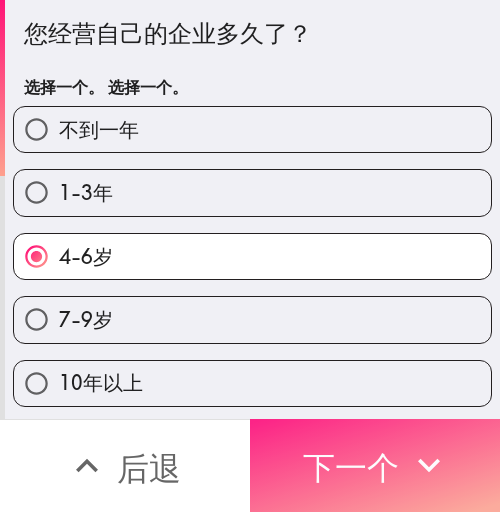 click on "下一个" at bounding box center (351, 468) 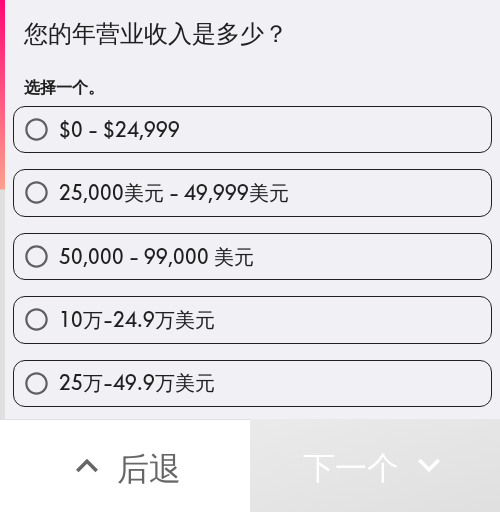 drag, startPoint x: 226, startPoint y: 326, endPoint x: 237, endPoint y: 324, distance: 11.18034 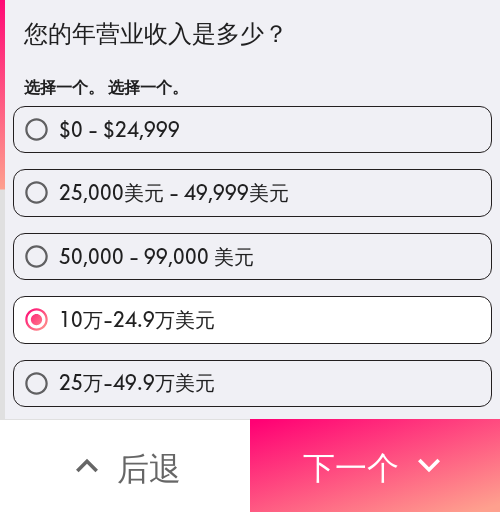 click on "选择一个。   选择一个。" at bounding box center (252, 87) 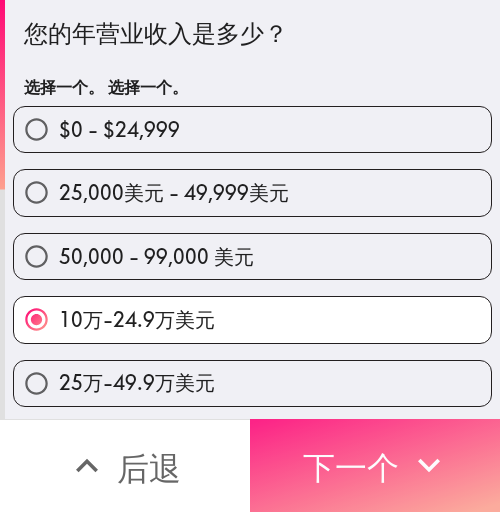click on "下一个" at bounding box center [351, 468] 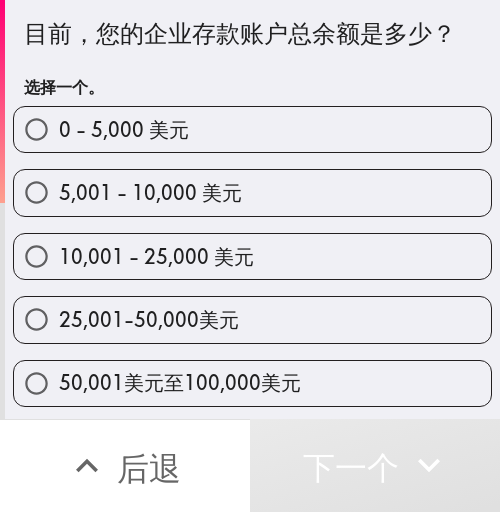 click on "目前，您的企业存款账户总余额是多少？ 选择一个。" at bounding box center [252, 61] 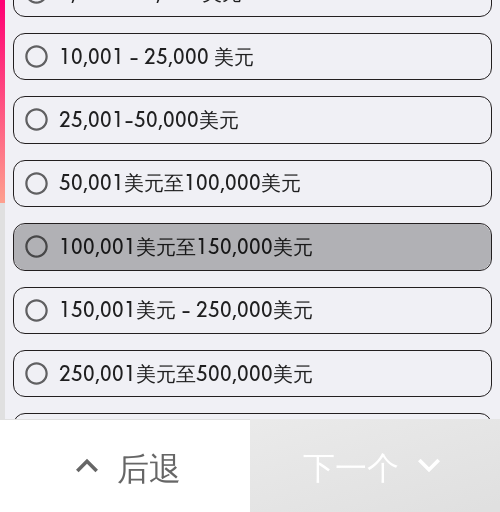 click on "100,001美元至150,000美元" at bounding box center [186, 246] 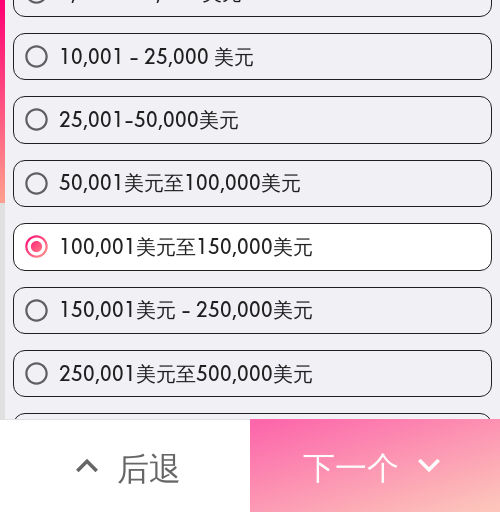 click on "下一个" at bounding box center (351, 468) 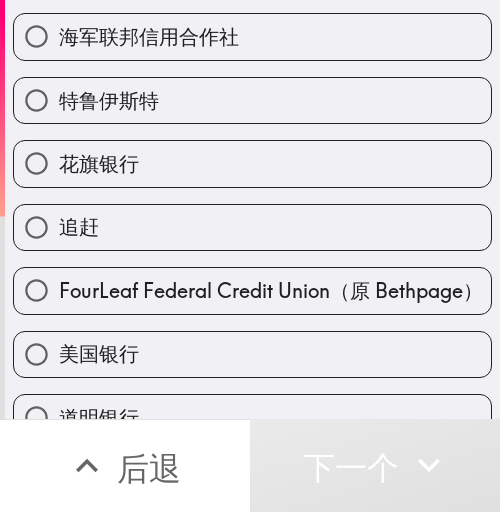 scroll, scrollTop: 200, scrollLeft: 0, axis: vertical 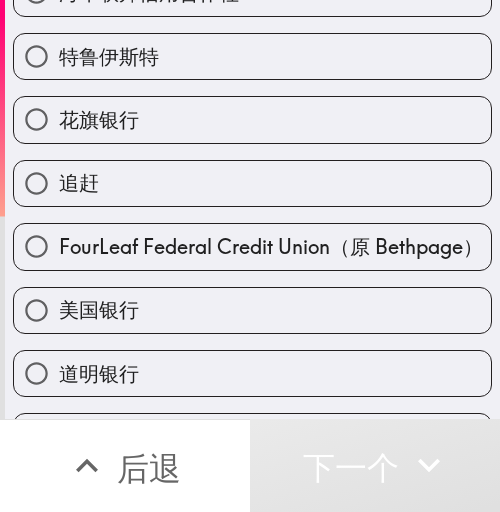 click on "花旗银行" at bounding box center (252, 119) 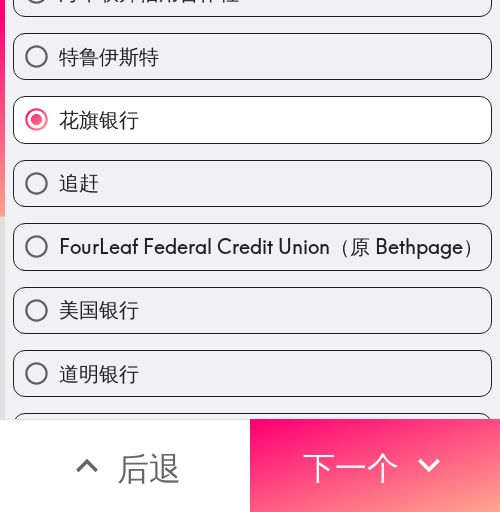 click on "FourLeaf Federal Credit Union（原 Bethpage）" at bounding box center [244, 238] 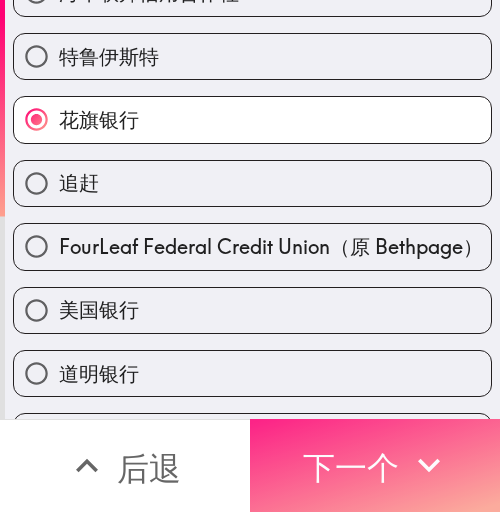 click 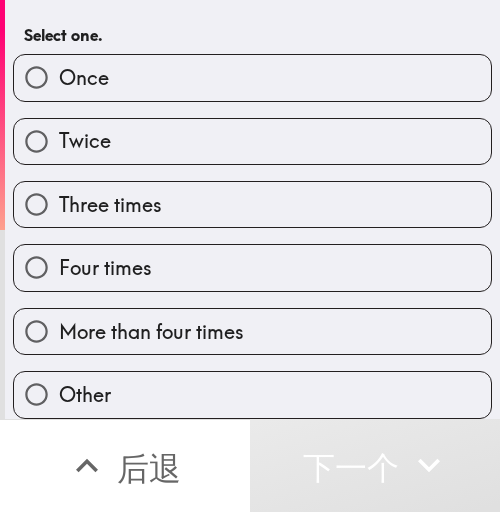 scroll, scrollTop: 0, scrollLeft: 0, axis: both 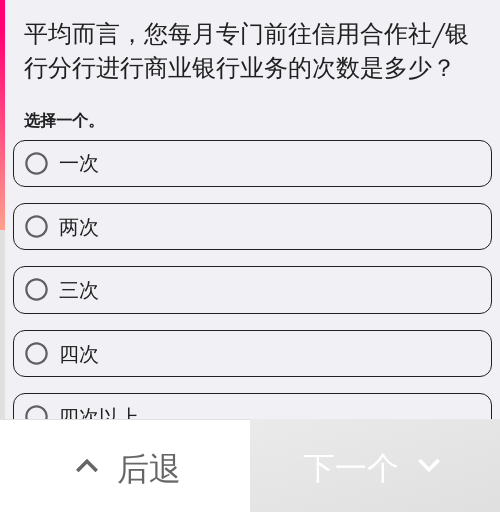 drag, startPoint x: 259, startPoint y: 106, endPoint x: 255, endPoint y: 127, distance: 21.377558 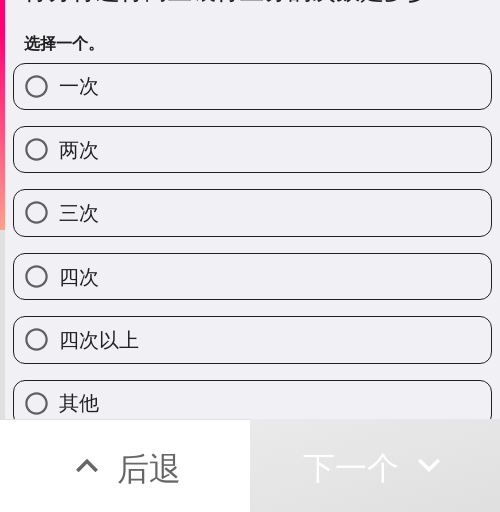scroll, scrollTop: 134, scrollLeft: 0, axis: vertical 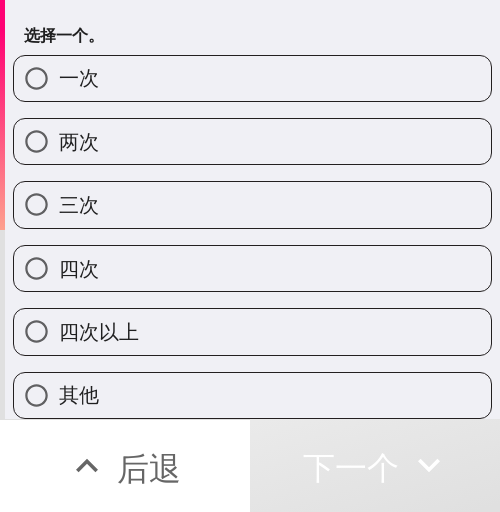 click on "三次" at bounding box center (252, 204) 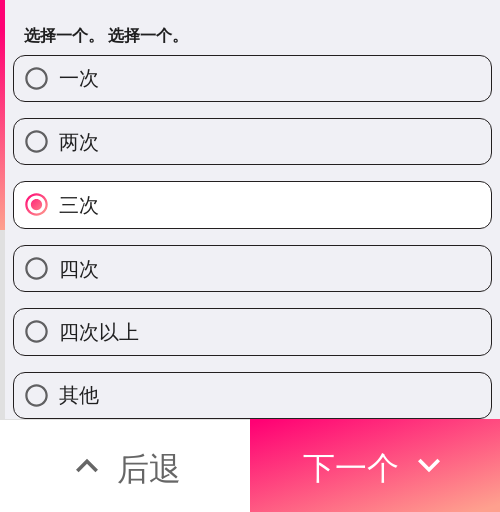 drag, startPoint x: 347, startPoint y: 26, endPoint x: 414, endPoint y: 38, distance: 68.06615 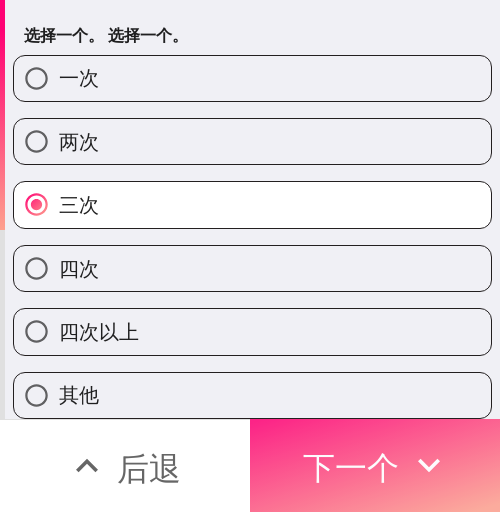 drag, startPoint x: 358, startPoint y: 441, endPoint x: 475, endPoint y: 444, distance: 117.03845 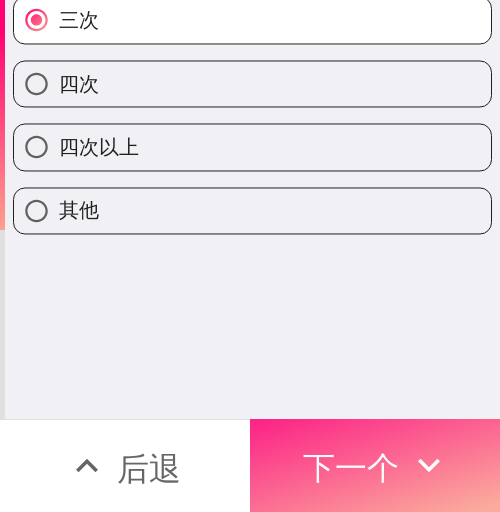 scroll, scrollTop: 0, scrollLeft: 0, axis: both 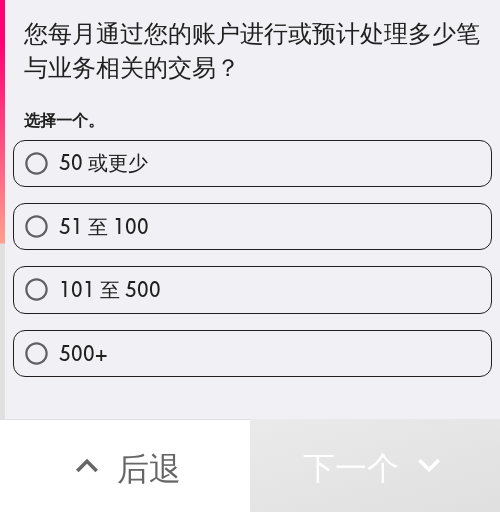 drag, startPoint x: 188, startPoint y: 239, endPoint x: 255, endPoint y: 248, distance: 67.601776 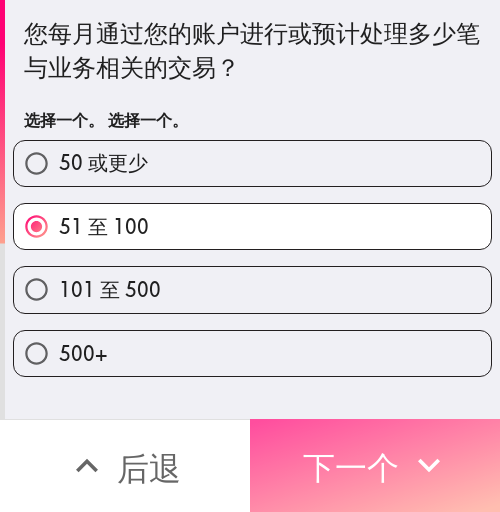 drag, startPoint x: 342, startPoint y: 454, endPoint x: 486, endPoint y: 317, distance: 198.75865 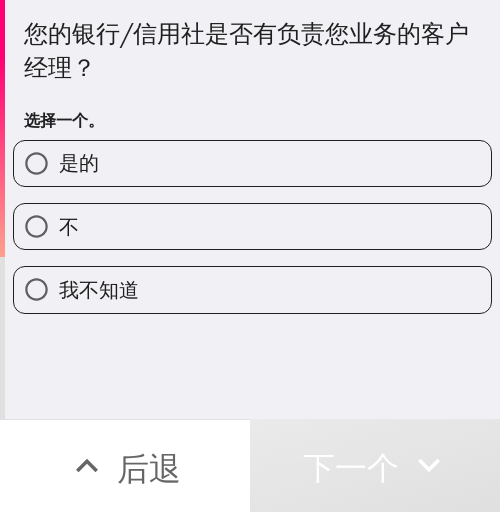 drag, startPoint x: 137, startPoint y: 174, endPoint x: 454, endPoint y: 172, distance: 317.00632 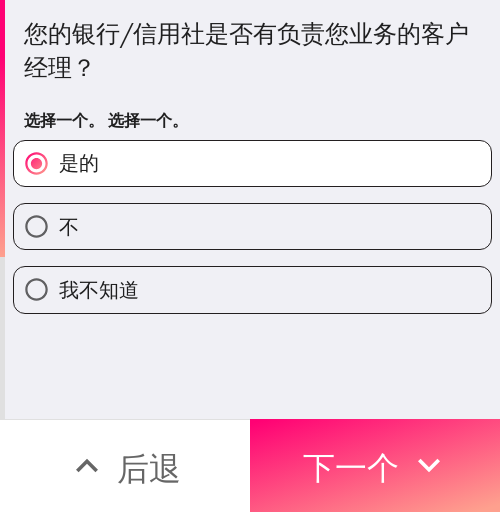 drag, startPoint x: 301, startPoint y: 89, endPoint x: 480, endPoint y: 88, distance: 179.00279 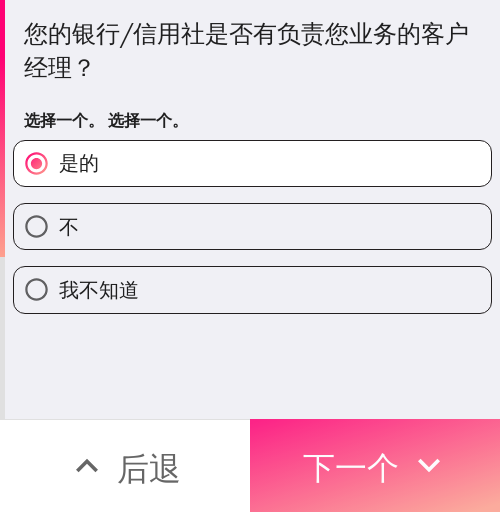 drag, startPoint x: 398, startPoint y: 456, endPoint x: 482, endPoint y: 455, distance: 84.00595 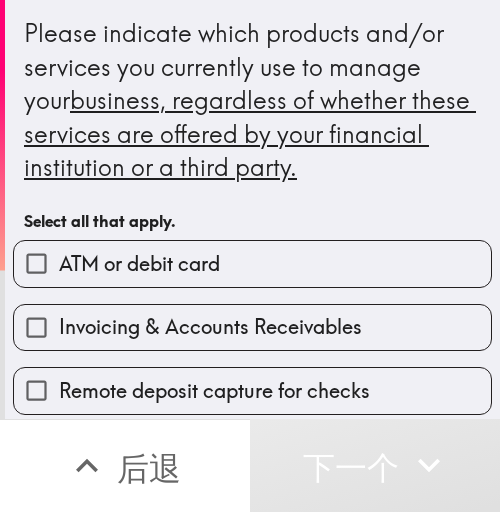 scroll, scrollTop: 200, scrollLeft: 0, axis: vertical 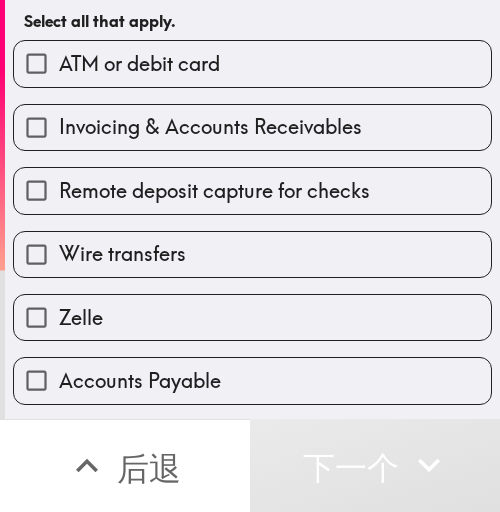 drag, startPoint x: 225, startPoint y: 145, endPoint x: 242, endPoint y: 159, distance: 22.022715 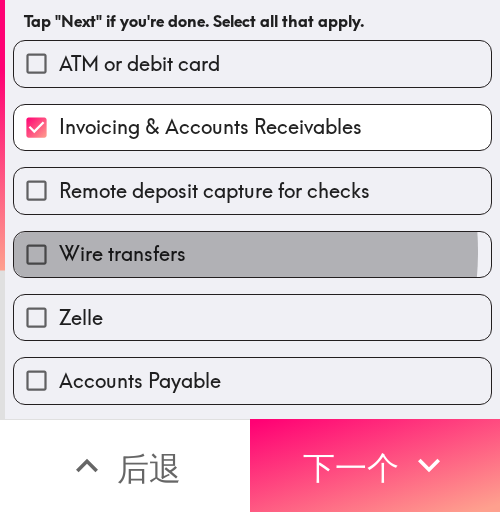 click on "Wire transfers" at bounding box center (252, 254) 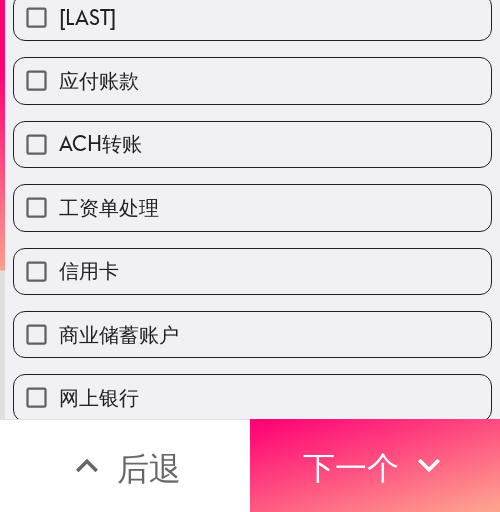 scroll, scrollTop: 333, scrollLeft: 0, axis: vertical 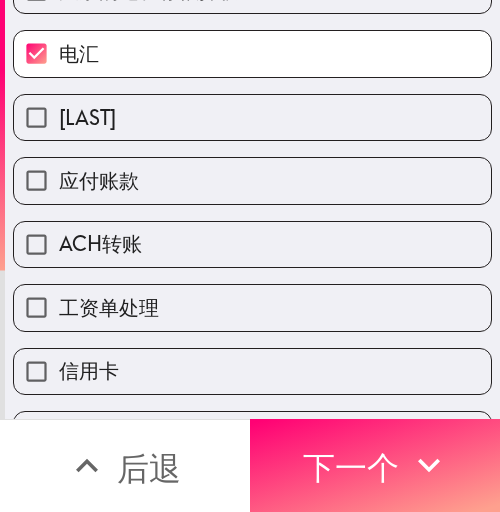 drag, startPoint x: 170, startPoint y: 198, endPoint x: 170, endPoint y: 257, distance: 59 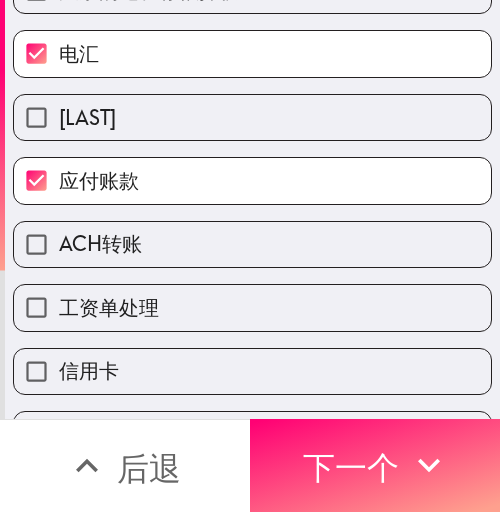 click on "工资单处理" at bounding box center [244, 299] 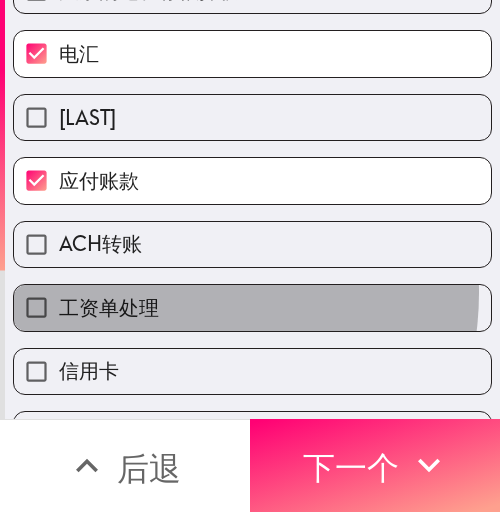 click on "工资单处理" at bounding box center (252, 307) 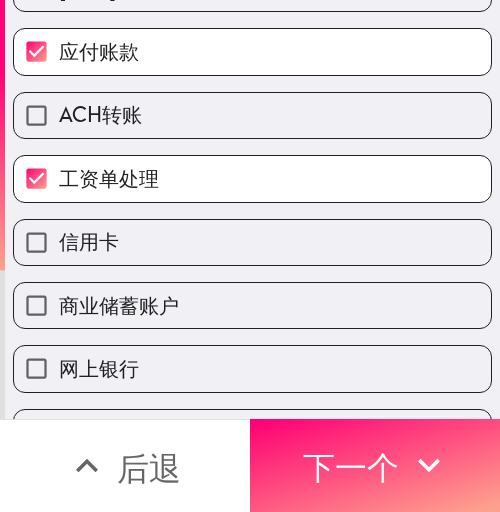 scroll, scrollTop: 633, scrollLeft: 0, axis: vertical 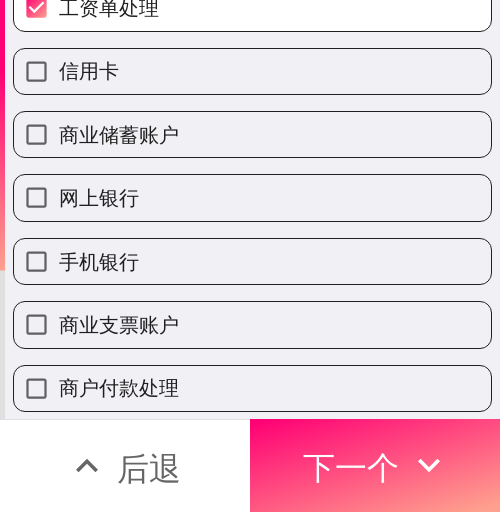 click on "手机银行" at bounding box center [252, 261] 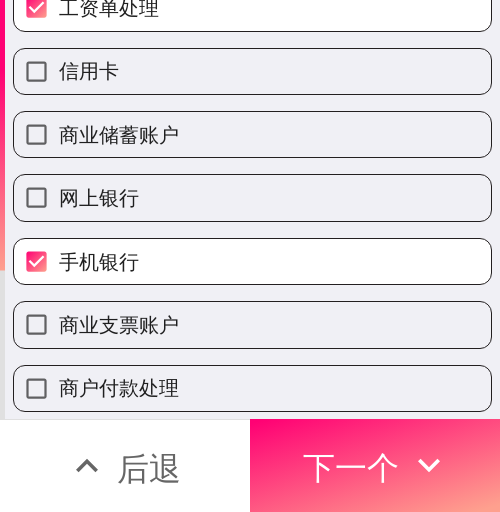click on "网上银行" at bounding box center [252, 197] 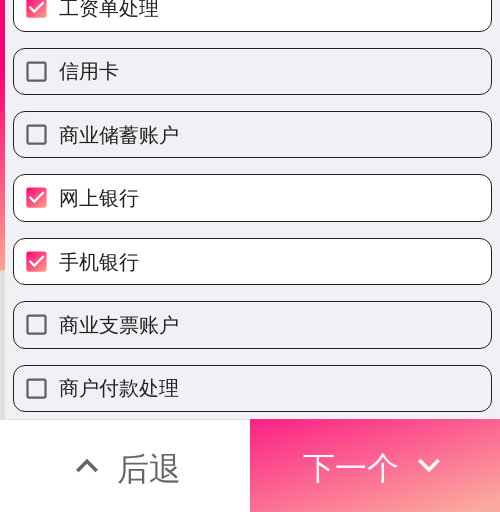 drag, startPoint x: 317, startPoint y: 451, endPoint x: 413, endPoint y: 394, distance: 111.64677 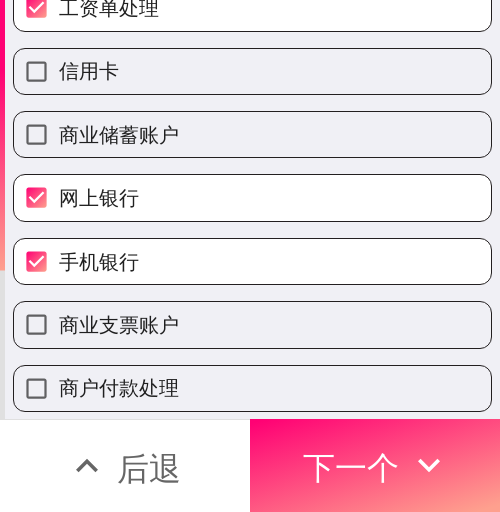 click on "下一个" at bounding box center [351, 468] 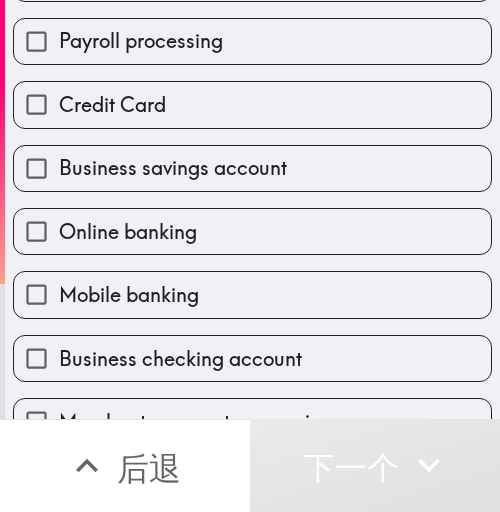 scroll, scrollTop: 566, scrollLeft: 0, axis: vertical 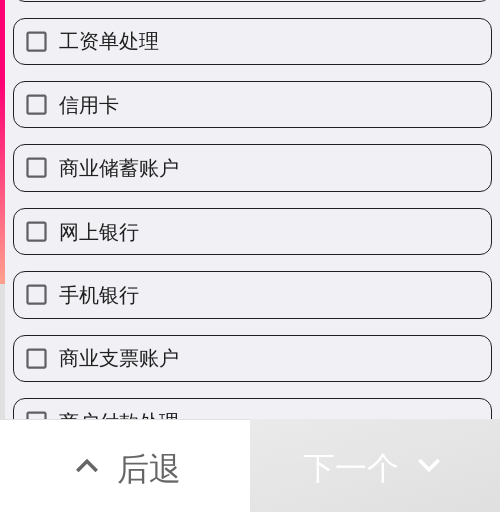 click on "工资单处理" at bounding box center (252, 41) 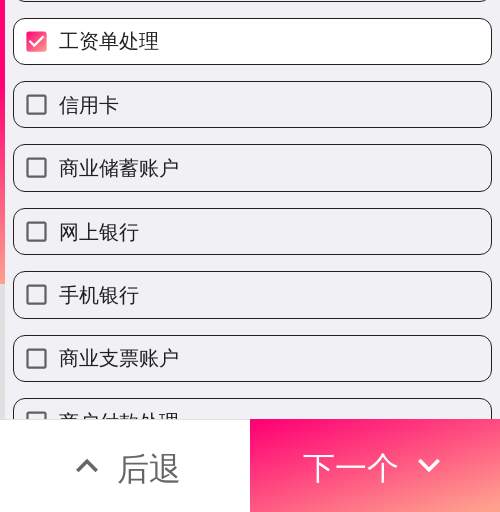 click on "商业储蓄账户" at bounding box center (244, 159) 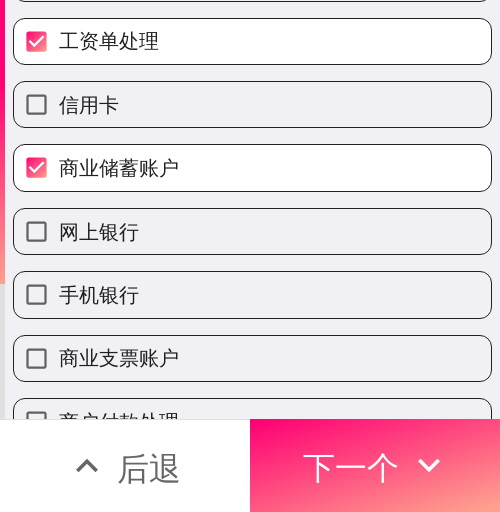 click on "手机银行" at bounding box center [244, 286] 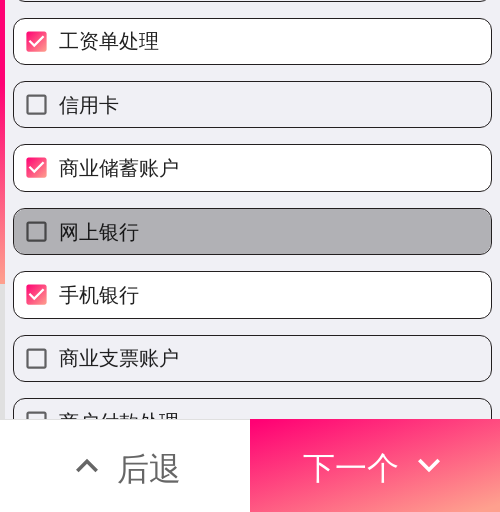click on "网上银行" at bounding box center (252, 231) 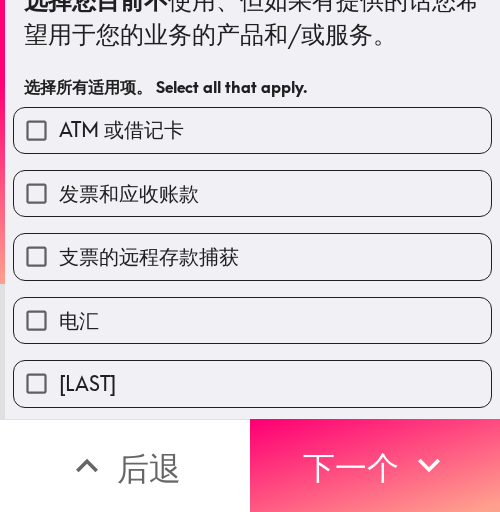 scroll, scrollTop: 0, scrollLeft: 0, axis: both 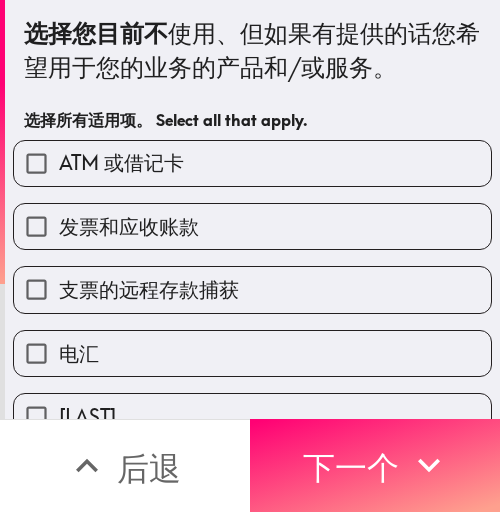click on "发票和应收账款" at bounding box center (244, 218) 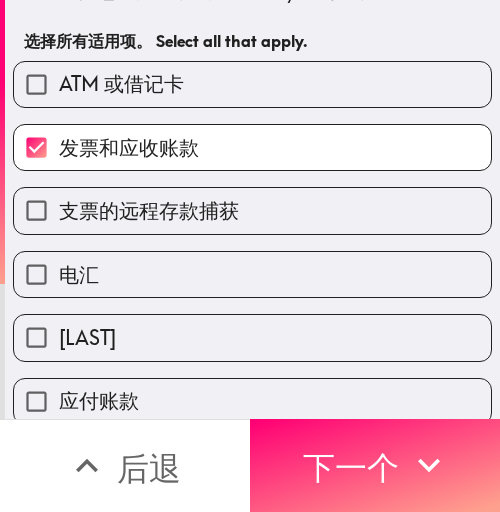scroll, scrollTop: 200, scrollLeft: 0, axis: vertical 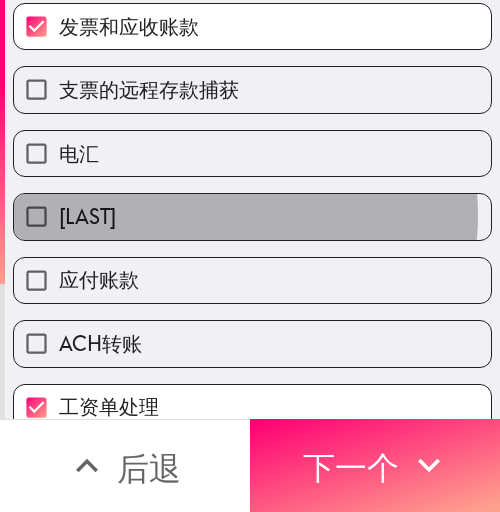 click on "泽勒" at bounding box center [252, 216] 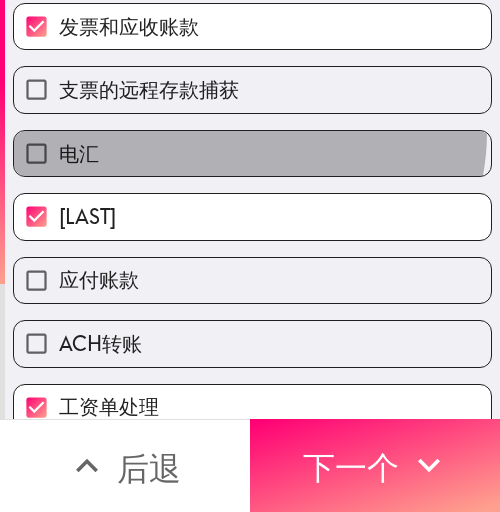 click on "电汇" at bounding box center [252, 153] 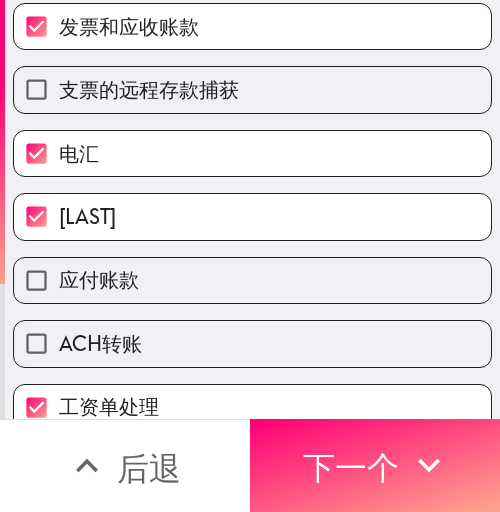 click on "泽勒" at bounding box center (252, 216) 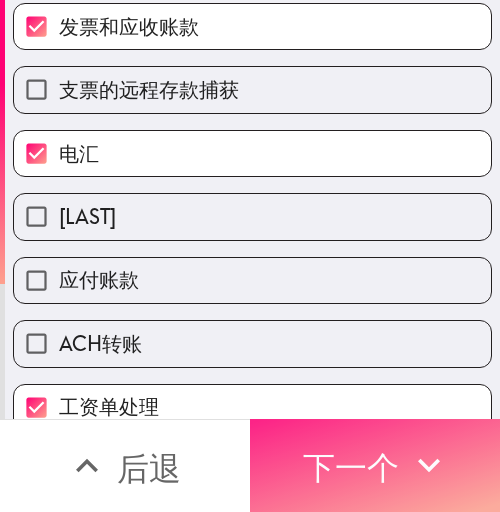 click on "下一个" at bounding box center (351, 468) 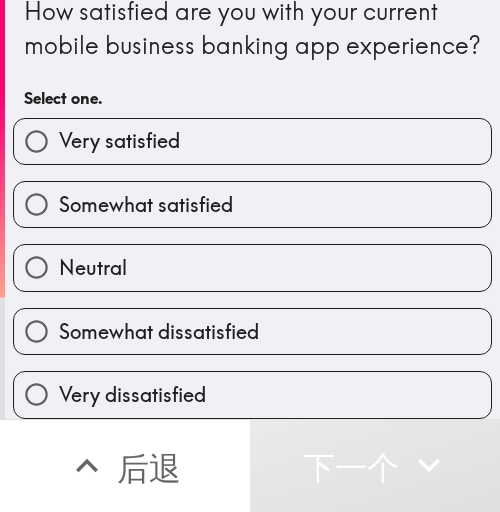 scroll, scrollTop: 0, scrollLeft: 0, axis: both 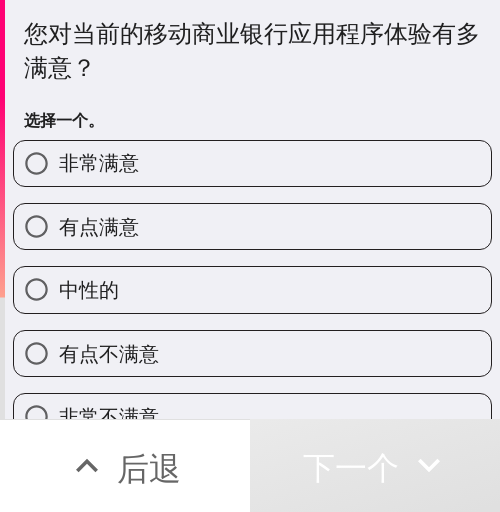 click on "有点满意" at bounding box center (252, 226) 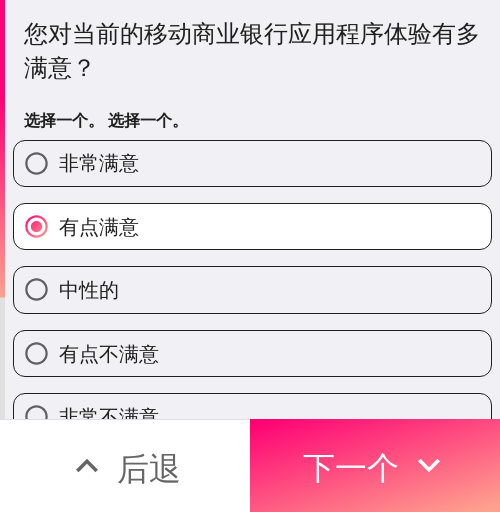 drag, startPoint x: 330, startPoint y: 72, endPoint x: 461, endPoint y: 72, distance: 131 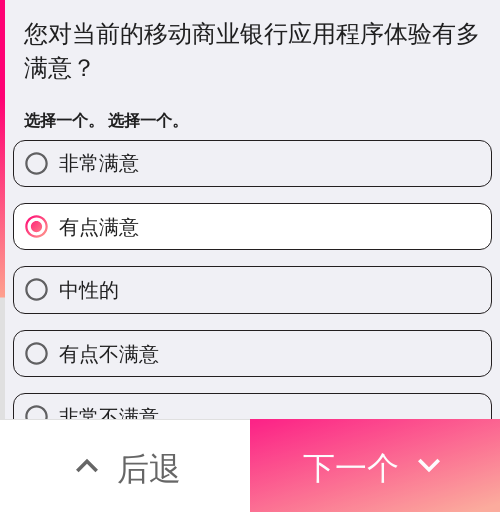 drag, startPoint x: 398, startPoint y: 448, endPoint x: 484, endPoint y: 446, distance: 86.023254 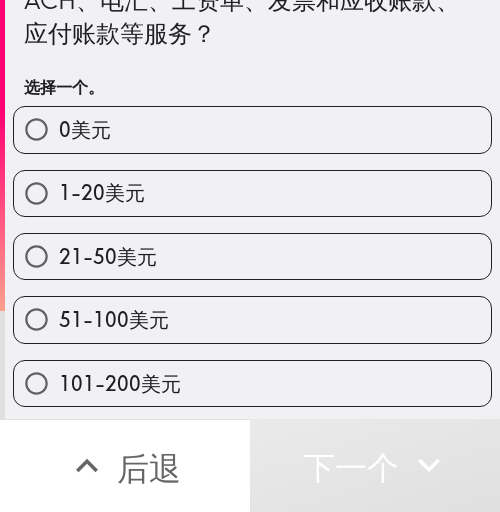 scroll, scrollTop: 134, scrollLeft: 0, axis: vertical 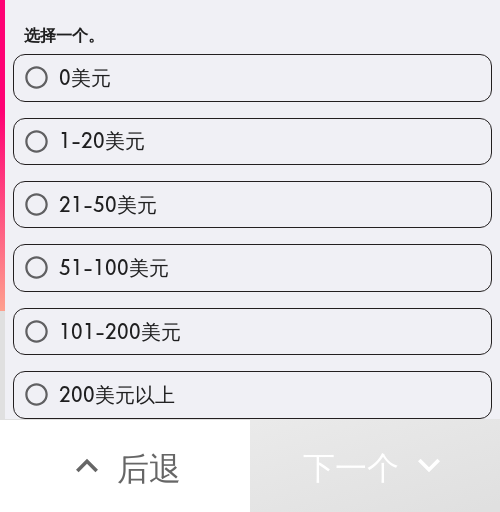 click on "51-100美元" at bounding box center (114, 267) 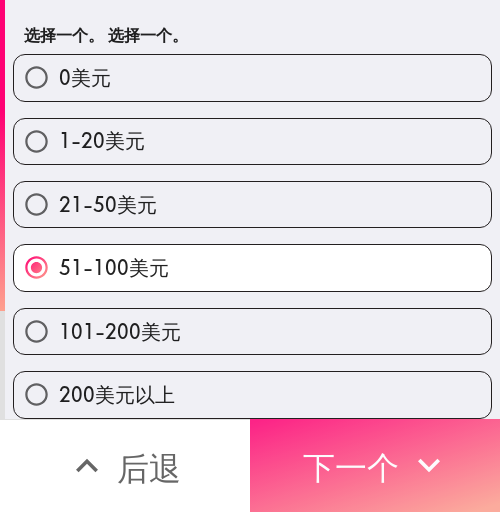 click on "下一个" at bounding box center (351, 468) 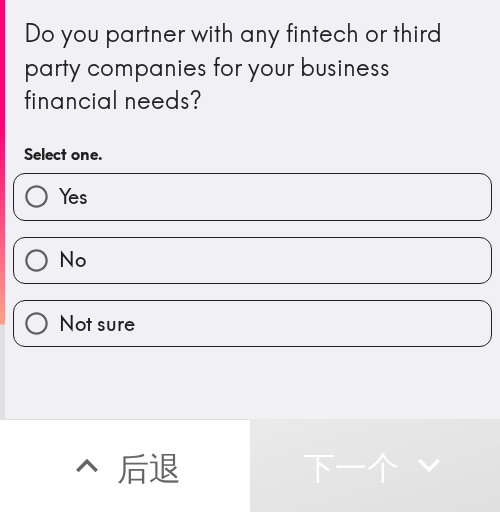 scroll, scrollTop: 0, scrollLeft: 0, axis: both 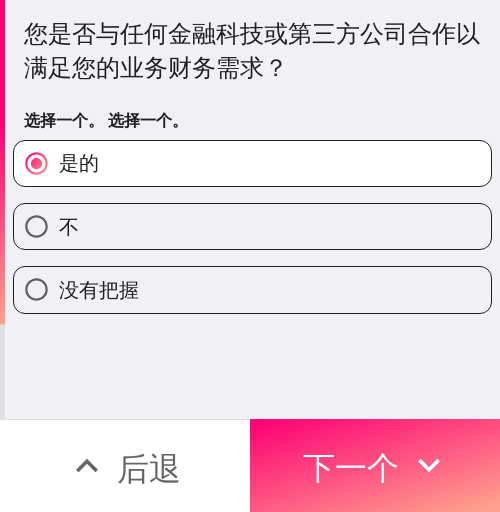 drag, startPoint x: 390, startPoint y: 78, endPoint x: 379, endPoint y: 111, distance: 34.785053 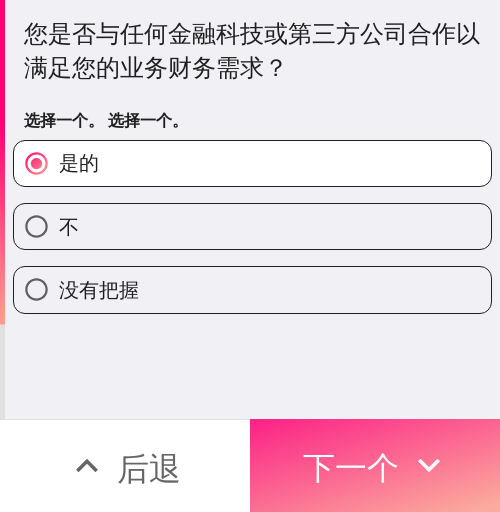click on "下一个" at bounding box center (375, 465) 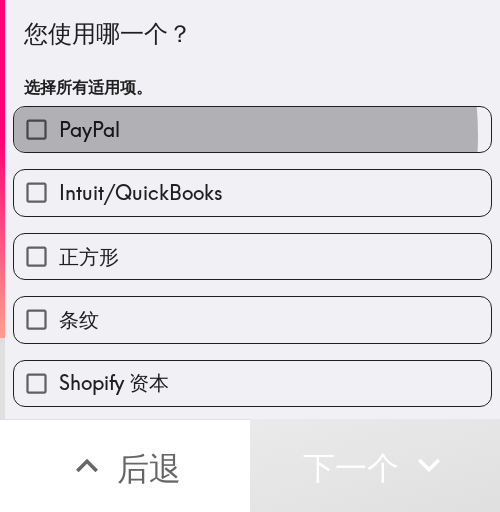 click on "PayPal" at bounding box center [252, 129] 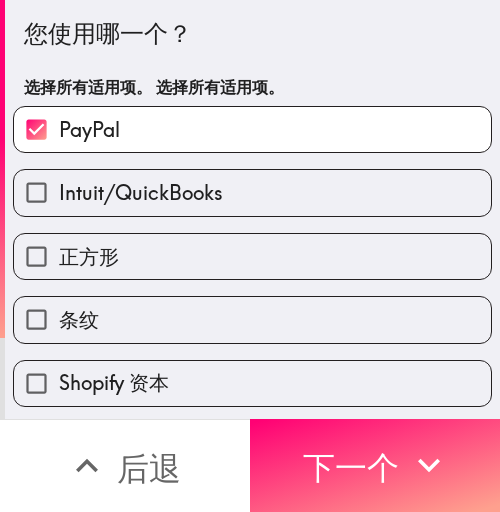 drag, startPoint x: 414, startPoint y: 60, endPoint x: 486, endPoint y: 60, distance: 72 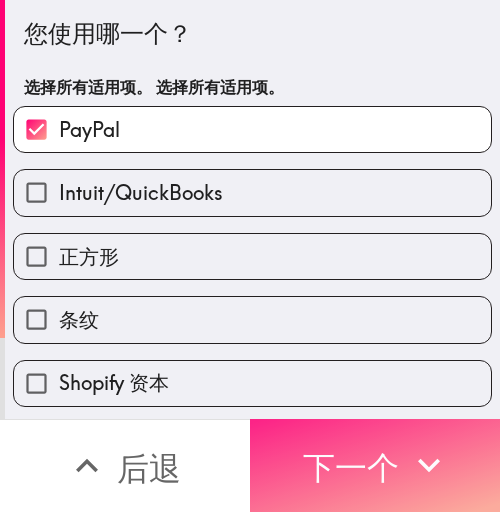 drag, startPoint x: 386, startPoint y: 449, endPoint x: 480, endPoint y: 448, distance: 94.00532 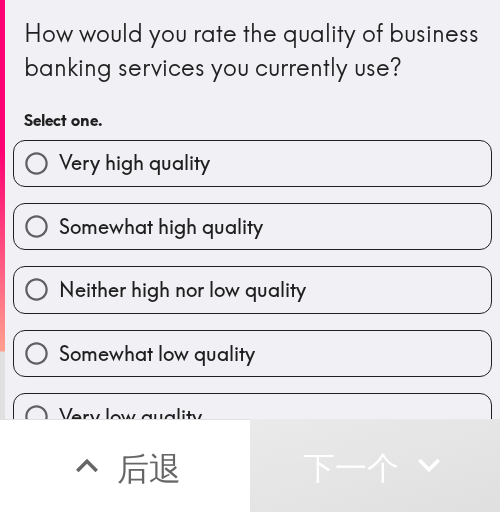 click on "How would you rate the quality of business banking services you currently use?" at bounding box center (252, 50) 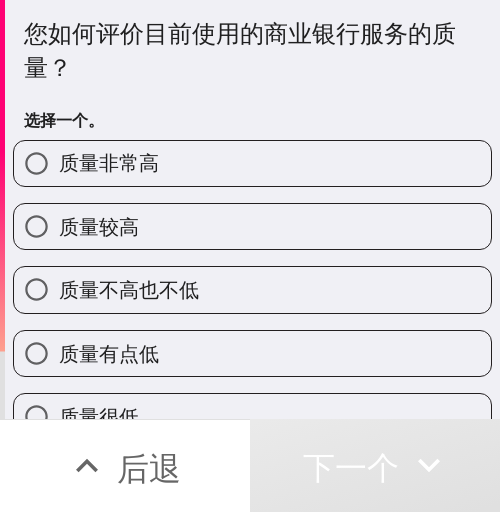 drag, startPoint x: 312, startPoint y: 114, endPoint x: 280, endPoint y: 98, distance: 35.77709 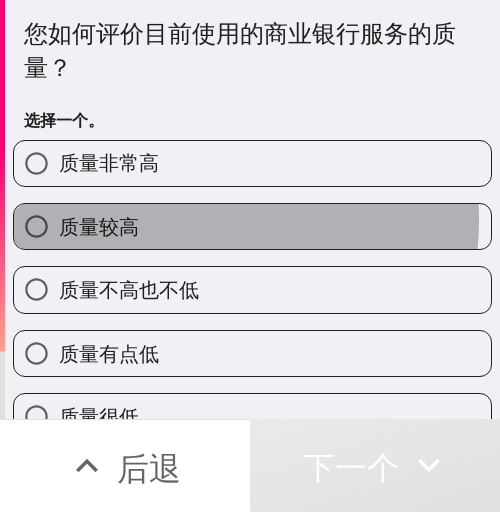 click on "质量较高" at bounding box center [252, 226] 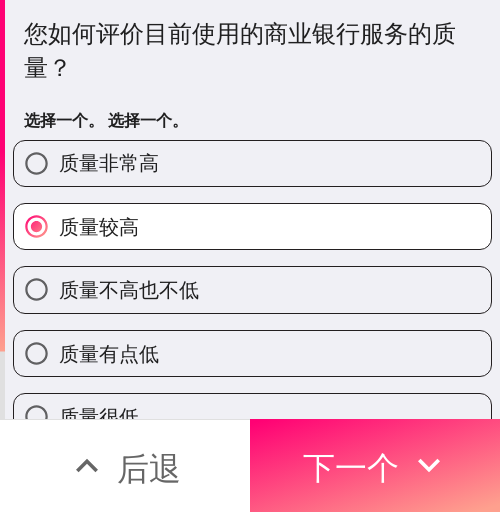 drag, startPoint x: 348, startPoint y: 103, endPoint x: 477, endPoint y: 102, distance: 129.00388 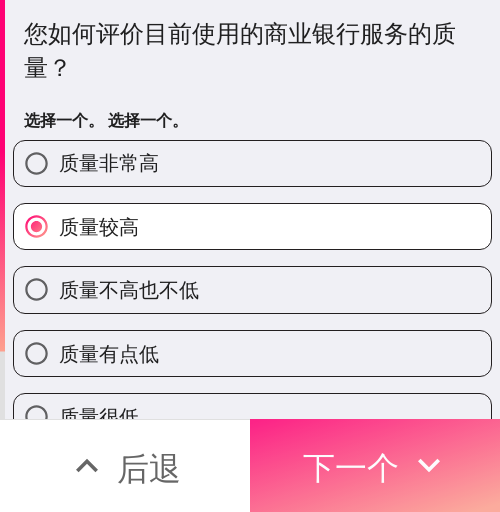 drag, startPoint x: 352, startPoint y: 445, endPoint x: 480, endPoint y: 444, distance: 128.0039 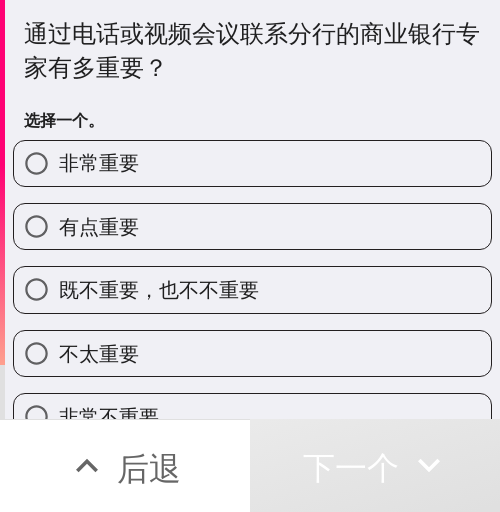 drag, startPoint x: 284, startPoint y: 128, endPoint x: 265, endPoint y: 92, distance: 40.706264 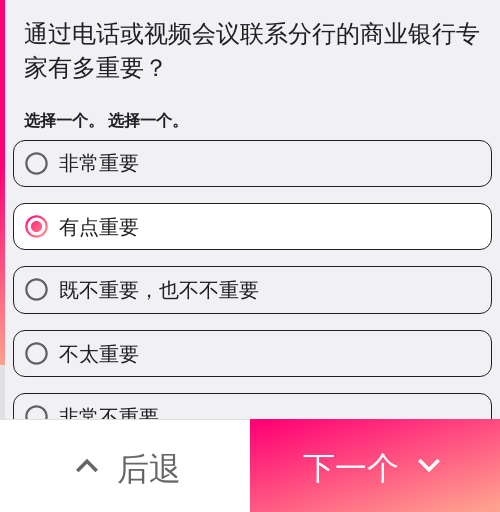 drag, startPoint x: 410, startPoint y: 89, endPoint x: 487, endPoint y: 95, distance: 77.23341 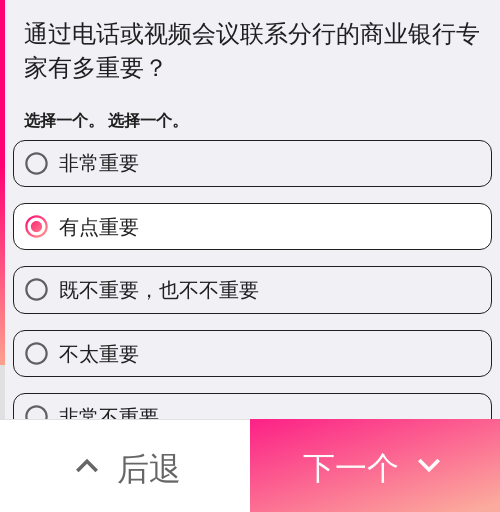 drag, startPoint x: 385, startPoint y: 438, endPoint x: 463, endPoint y: 441, distance: 78.05767 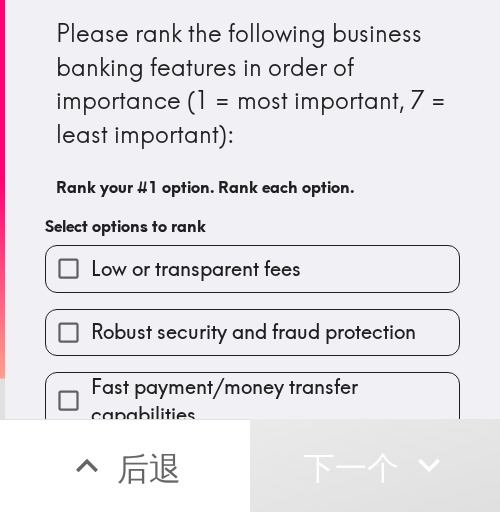click on "Please rank the following business banking features in order of importance (1 = most important, 7 = least important):" at bounding box center (252, 84) 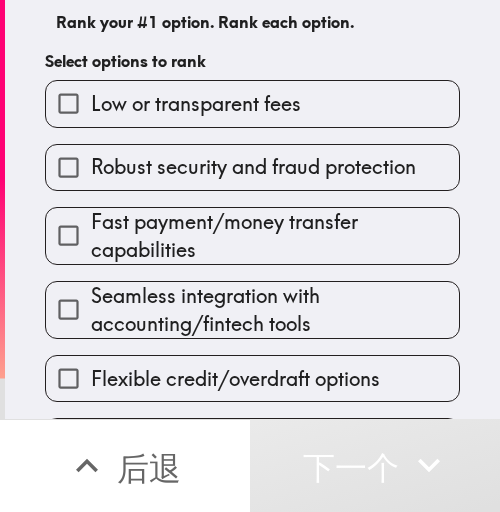scroll, scrollTop: 200, scrollLeft: 0, axis: vertical 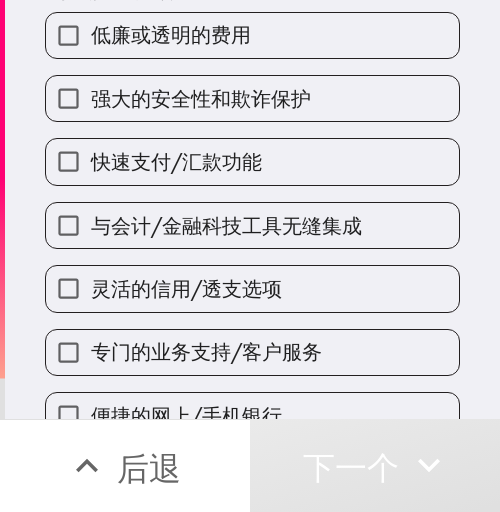 click on "与会计/金融科技工具无缝集成" at bounding box center [252, 225] 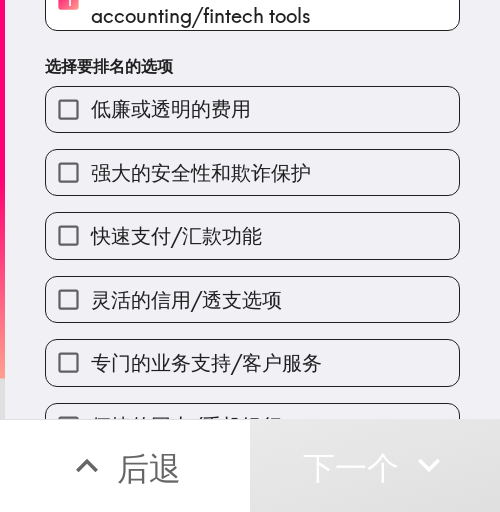 click on "灵活的信用/透支选项" at bounding box center [244, 291] 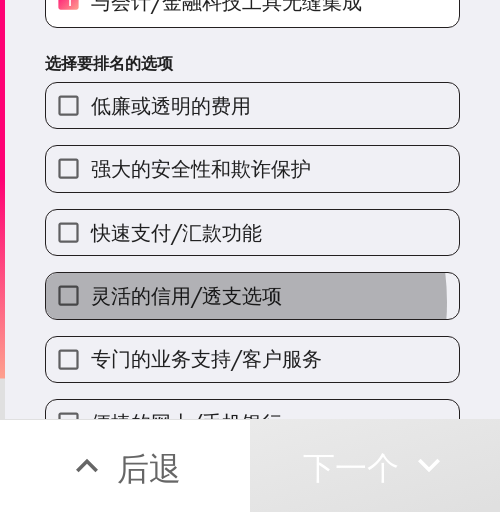 drag, startPoint x: 198, startPoint y: 302, endPoint x: 217, endPoint y: 250, distance: 55.362442 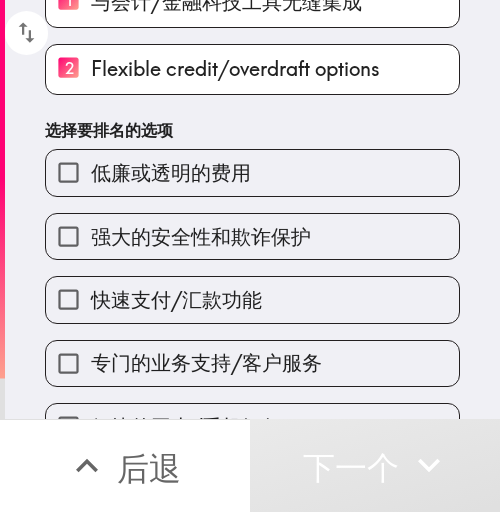 drag, startPoint x: 218, startPoint y: 238, endPoint x: 226, endPoint y: 215, distance: 24.351591 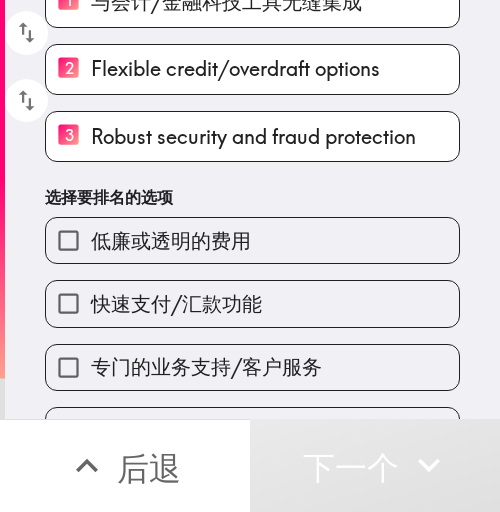 click on "快速支付/汇款功能" at bounding box center (252, 303) 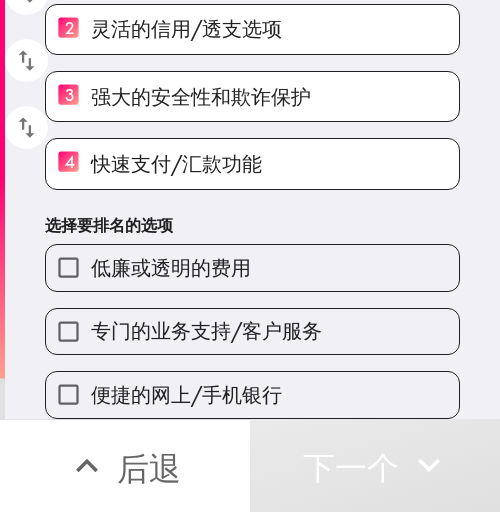 scroll, scrollTop: 252, scrollLeft: 0, axis: vertical 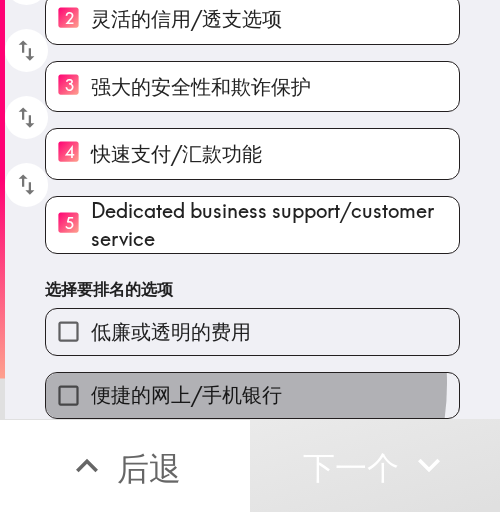 click on "便捷的网上/手机银行" at bounding box center [186, 394] 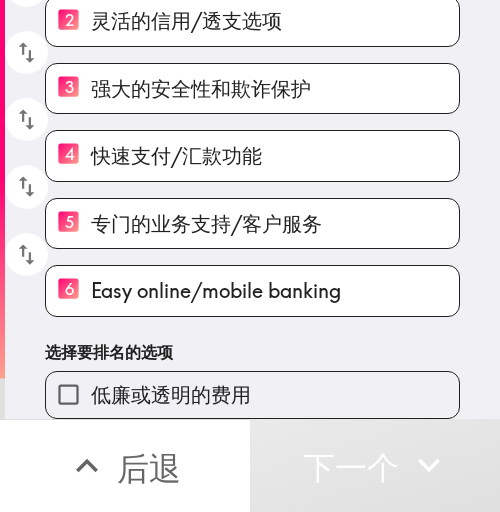 drag, startPoint x: 201, startPoint y: 337, endPoint x: 201, endPoint y: 359, distance: 22 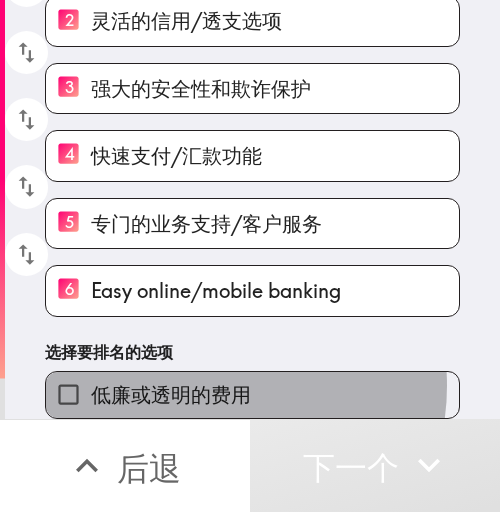 click on "低廉或透明的费用" at bounding box center (171, 394) 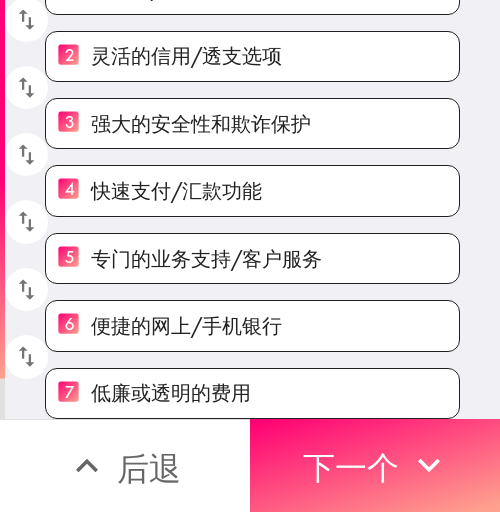click on "请按重要性顺序对以下商业银行功能进行排序（1 = 最重要，7 = 最不重要）： 对你的第一选择进行排序。   对每个选项进行排序。 1 与会计/金融科技工具无缝集成 2 灵活的信用/透支选项 3 强大的安全性和欺诈保护 4 快速支付/汇款功能 5 专门的业务支持/客户服务 6 便捷的网上/手机银行 7 低廉或透明的费用" at bounding box center (252, 104) 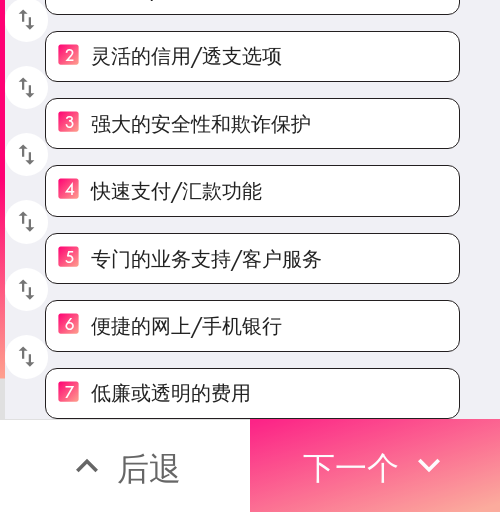 click on "下一个" at bounding box center [351, 468] 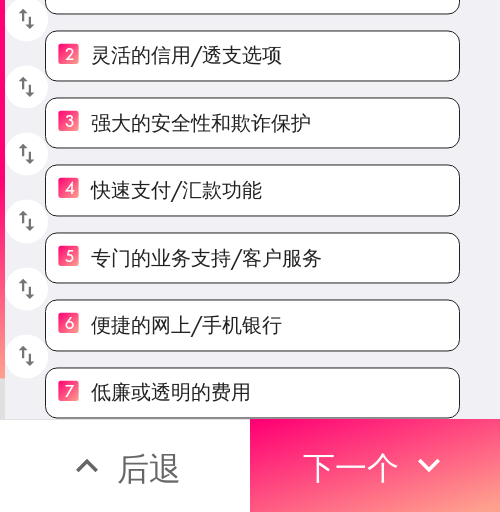 scroll, scrollTop: 47, scrollLeft: 0, axis: vertical 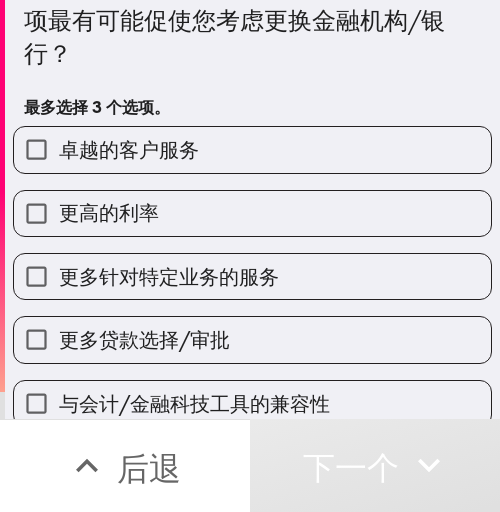 click on "更高的利率" at bounding box center (244, 205) 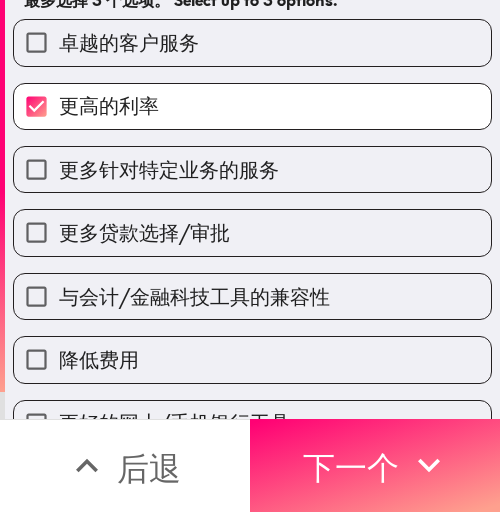 scroll, scrollTop: 261, scrollLeft: 0, axis: vertical 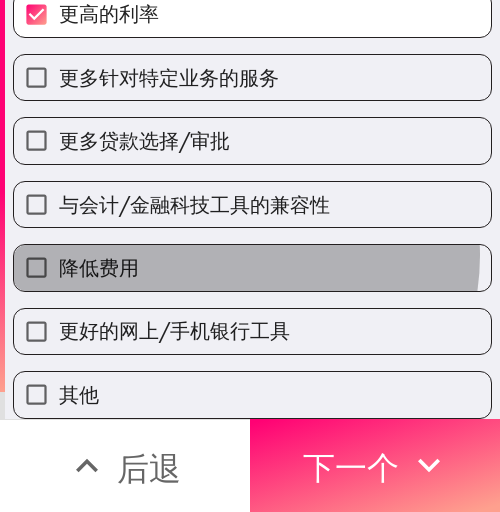 click on "降低费用" at bounding box center [252, 267] 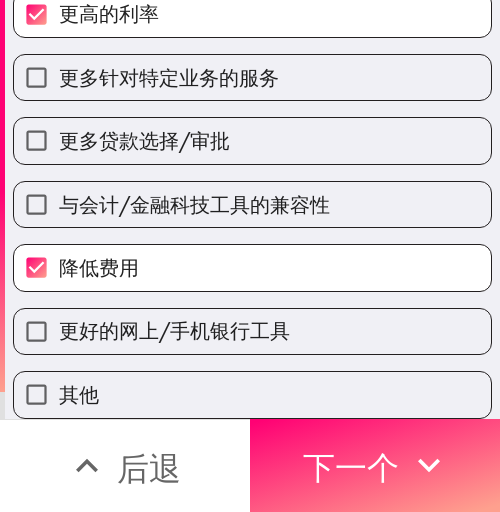 drag, startPoint x: 195, startPoint y: 338, endPoint x: 182, endPoint y: 324, distance: 19.104973 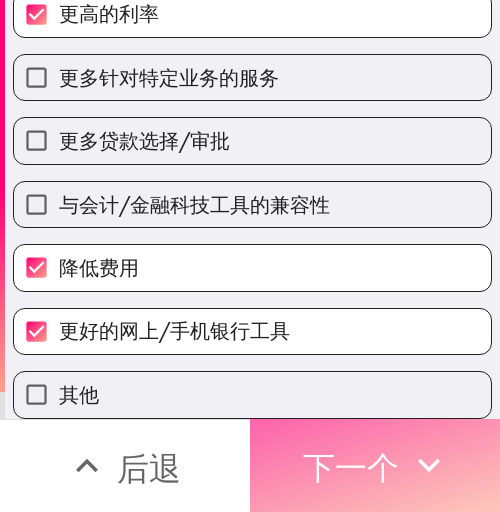 click on "下一个" at bounding box center (351, 468) 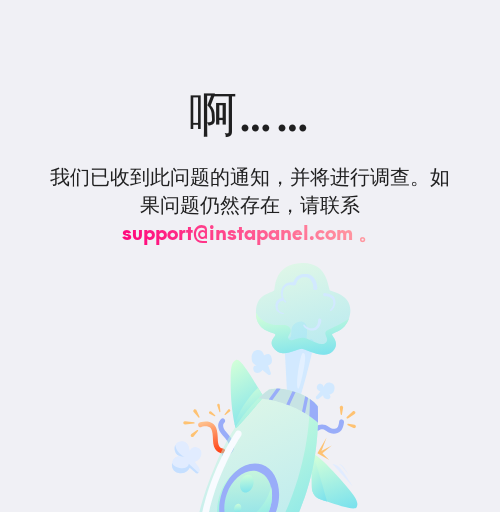 drag, startPoint x: 362, startPoint y: 119, endPoint x: 212, endPoint y: 66, distance: 159.08803 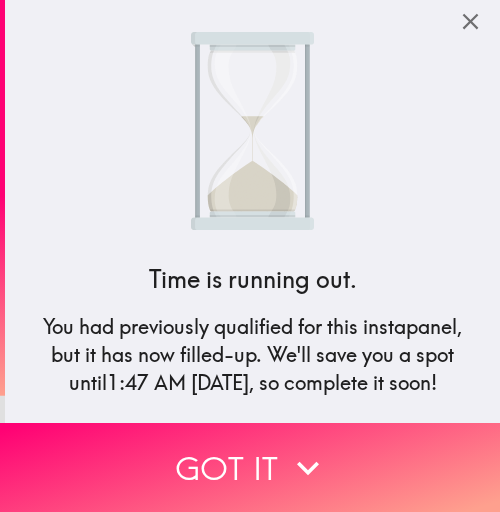 scroll, scrollTop: 0, scrollLeft: 0, axis: both 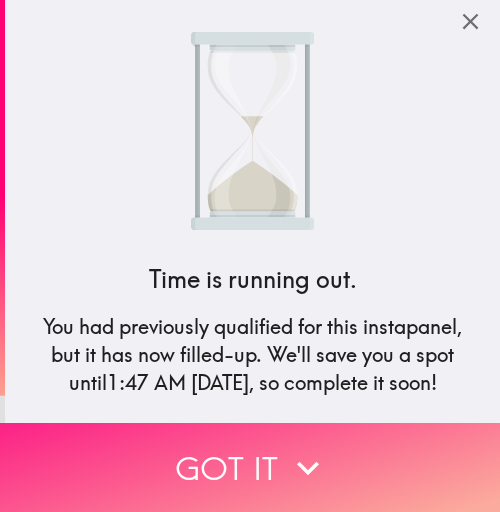 click on "Got it" at bounding box center [250, 467] 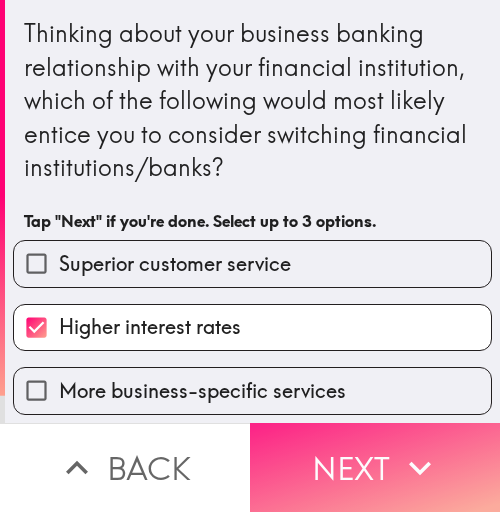 click on "Next" at bounding box center (375, 467) 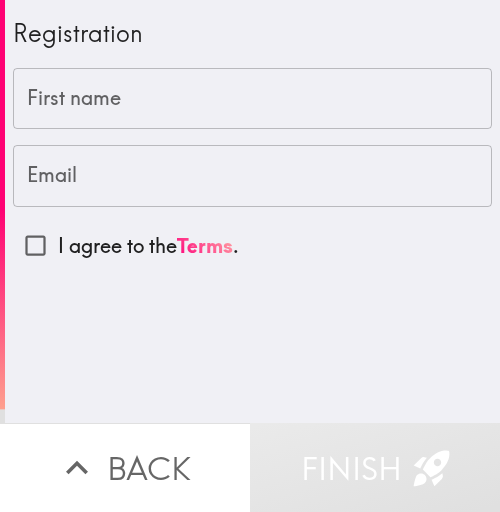 click on "First name First name" at bounding box center (252, 99) 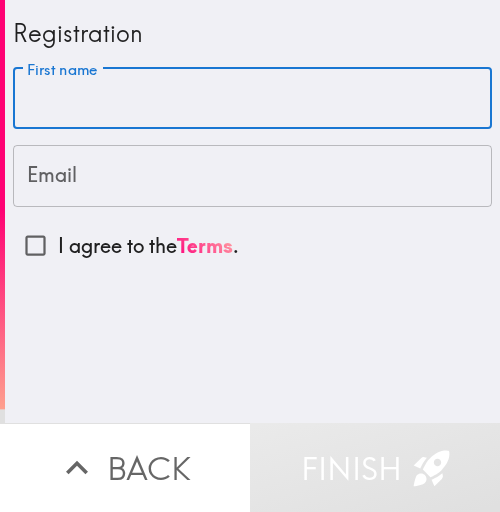 paste on "[FIRST]" 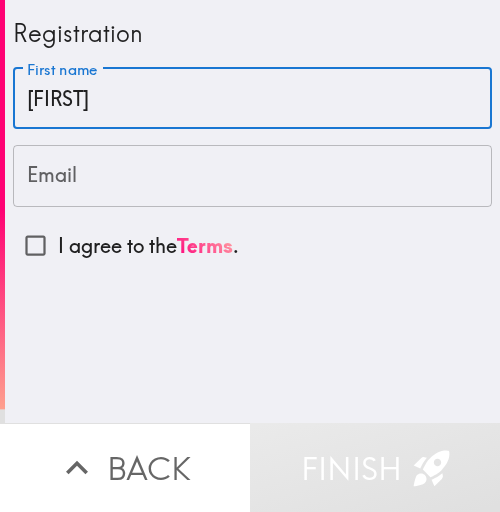 type on "[FIRST]" 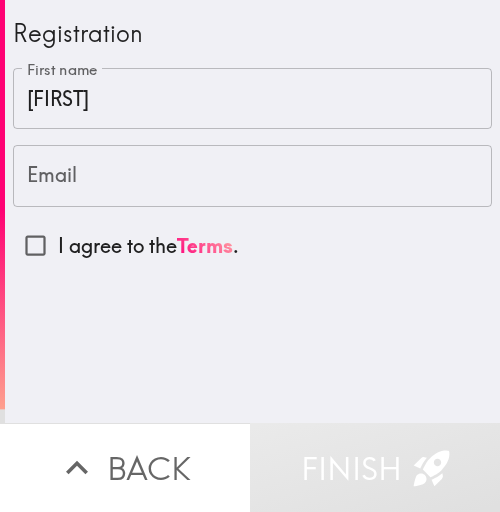 click on "Email" at bounding box center (252, 176) 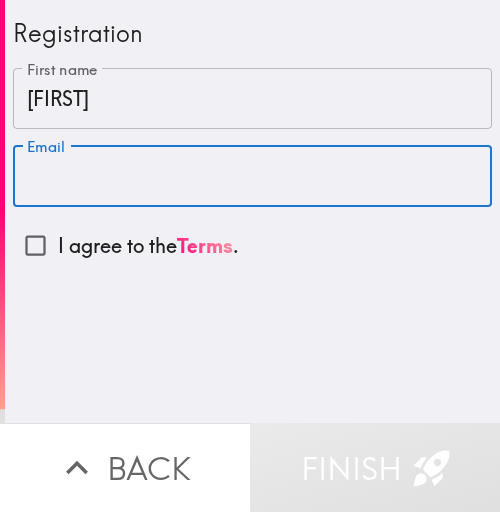 paste on "[EMAIL]" 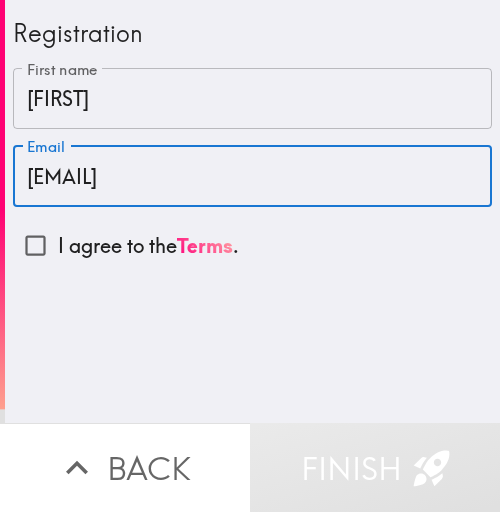 type on "[EMAIL]" 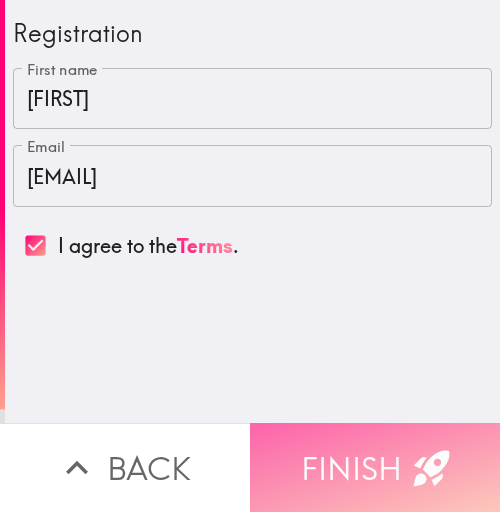 click on "Finish" at bounding box center [375, 467] 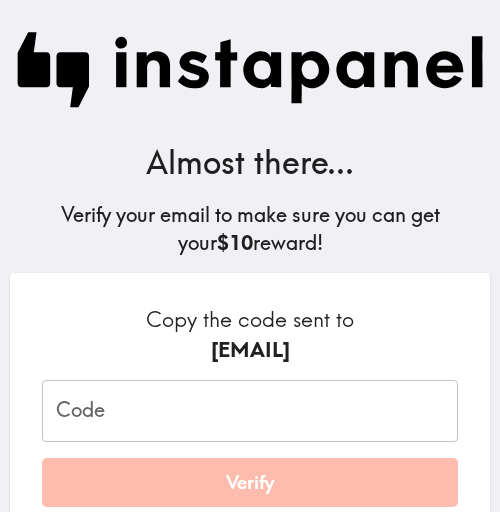 click on "Almost there..." at bounding box center [250, 162] 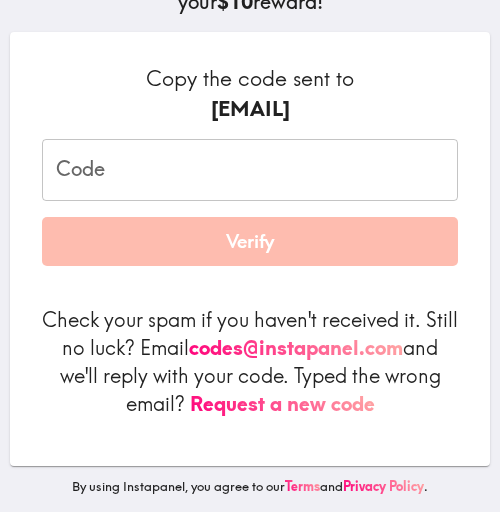 scroll, scrollTop: 256, scrollLeft: 0, axis: vertical 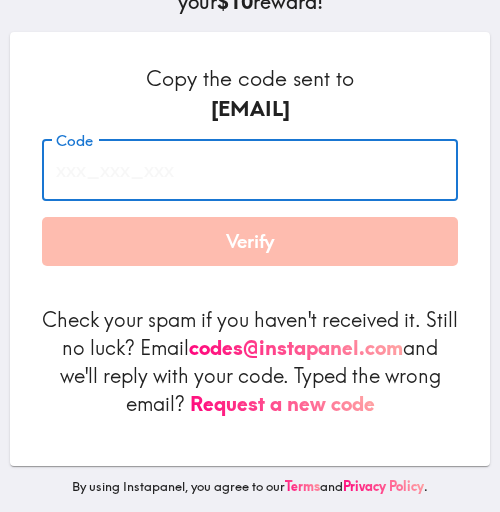 paste on "bud_6L3_NDj" 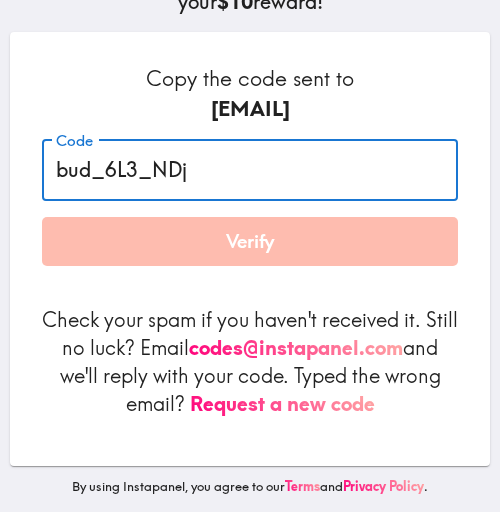 type on "bud_6L3_NDj" 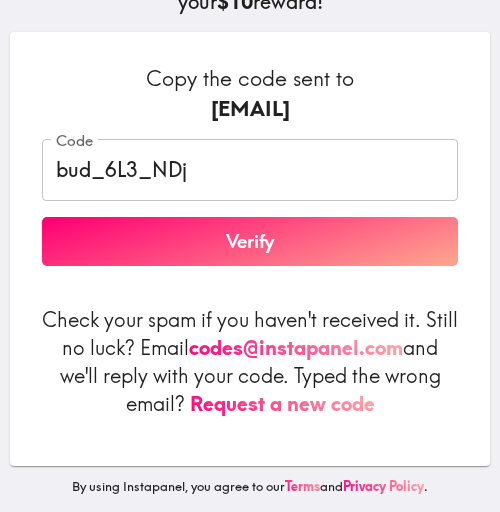 click on "Copy the code sent to  [EMAIL]" at bounding box center [250, 93] 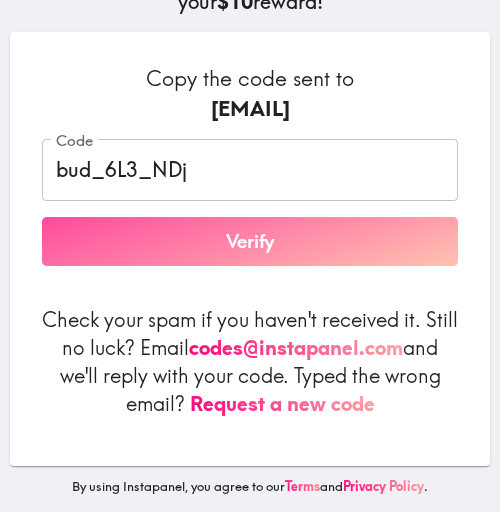 click on "Verify" at bounding box center [250, 242] 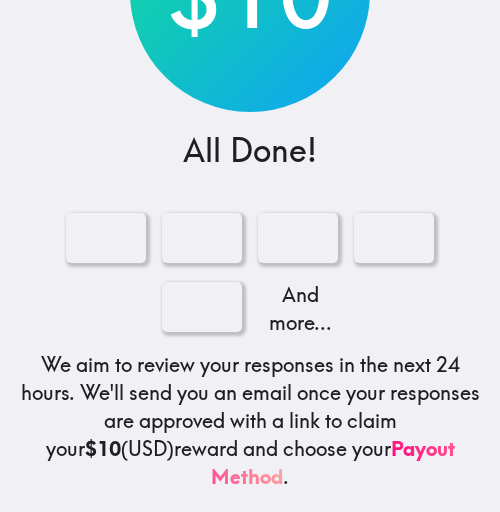 scroll, scrollTop: 410, scrollLeft: 0, axis: vertical 